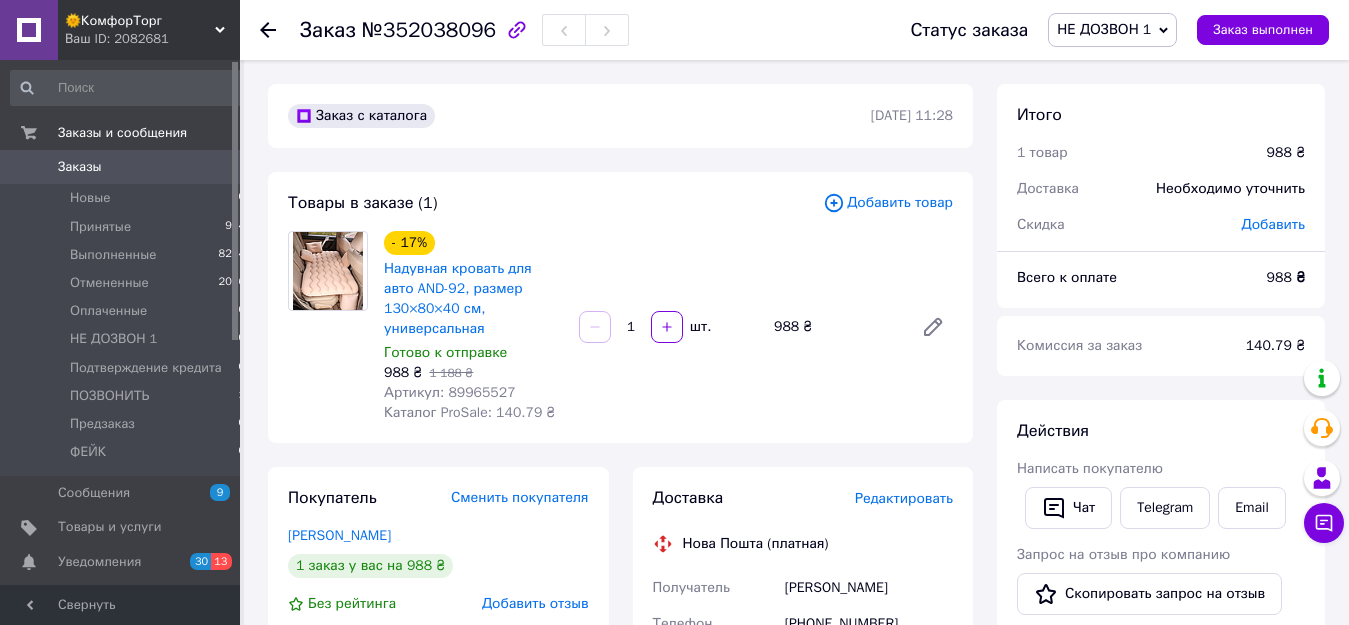 scroll, scrollTop: 0, scrollLeft: 0, axis: both 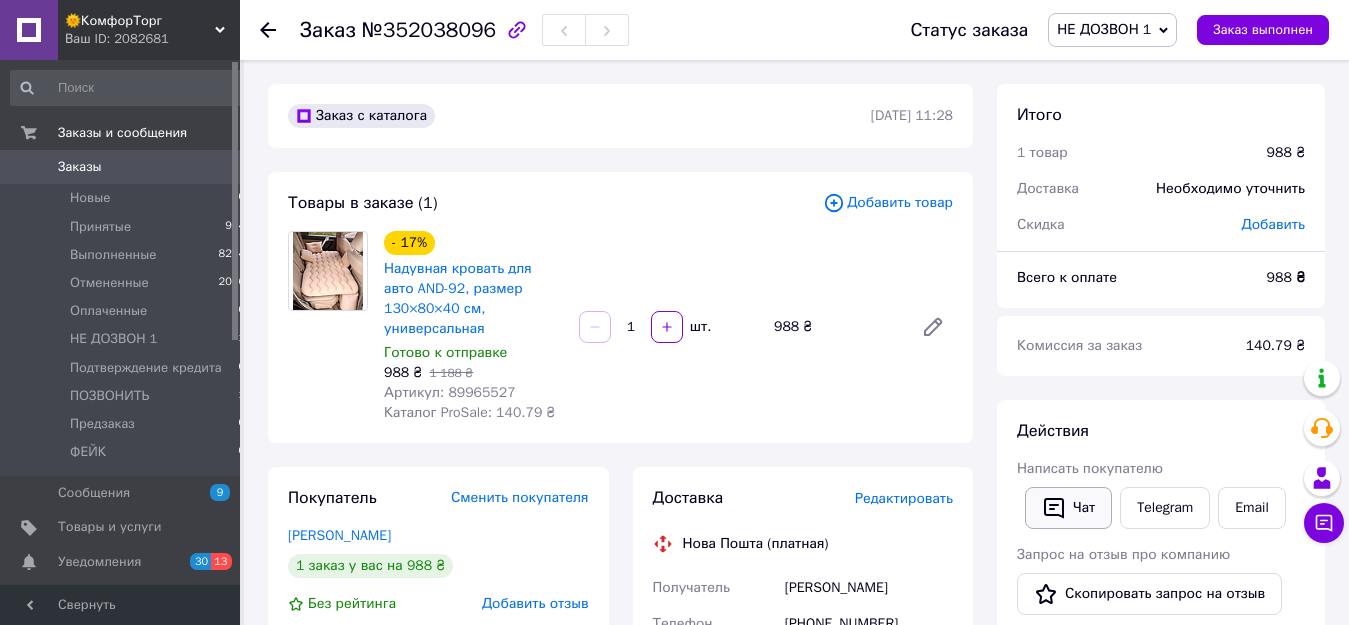 click on "Чат" at bounding box center [1068, 508] 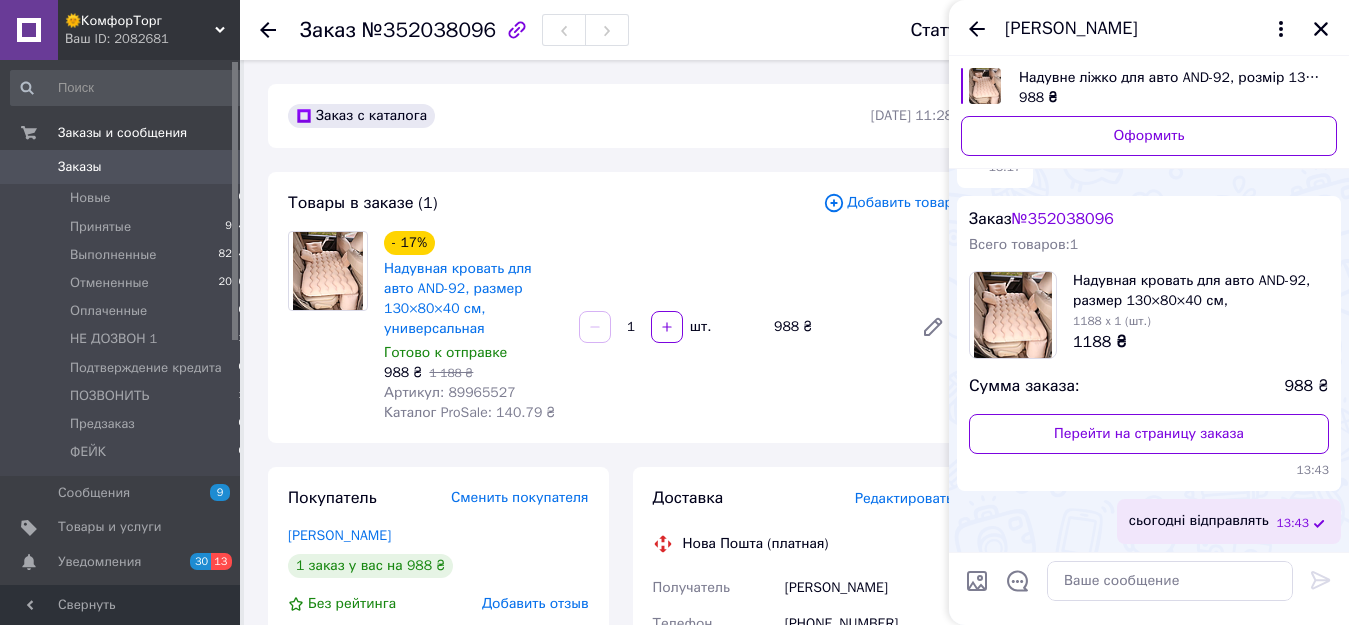 scroll, scrollTop: 1058, scrollLeft: 0, axis: vertical 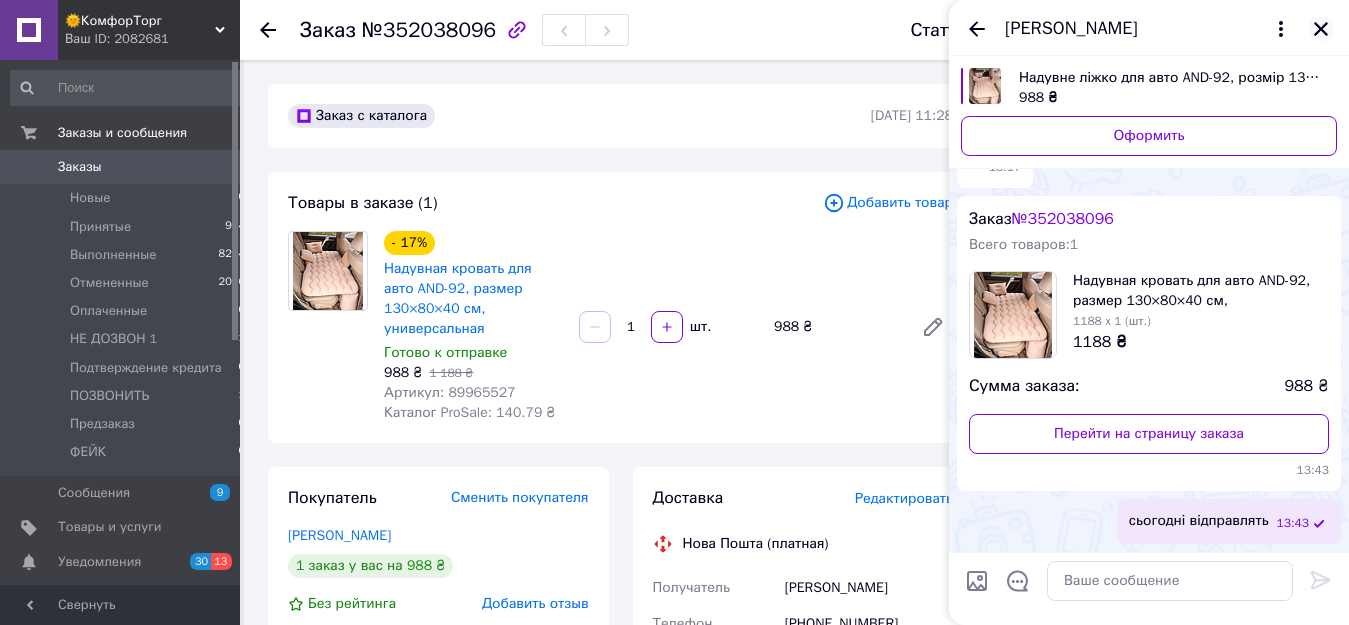 click 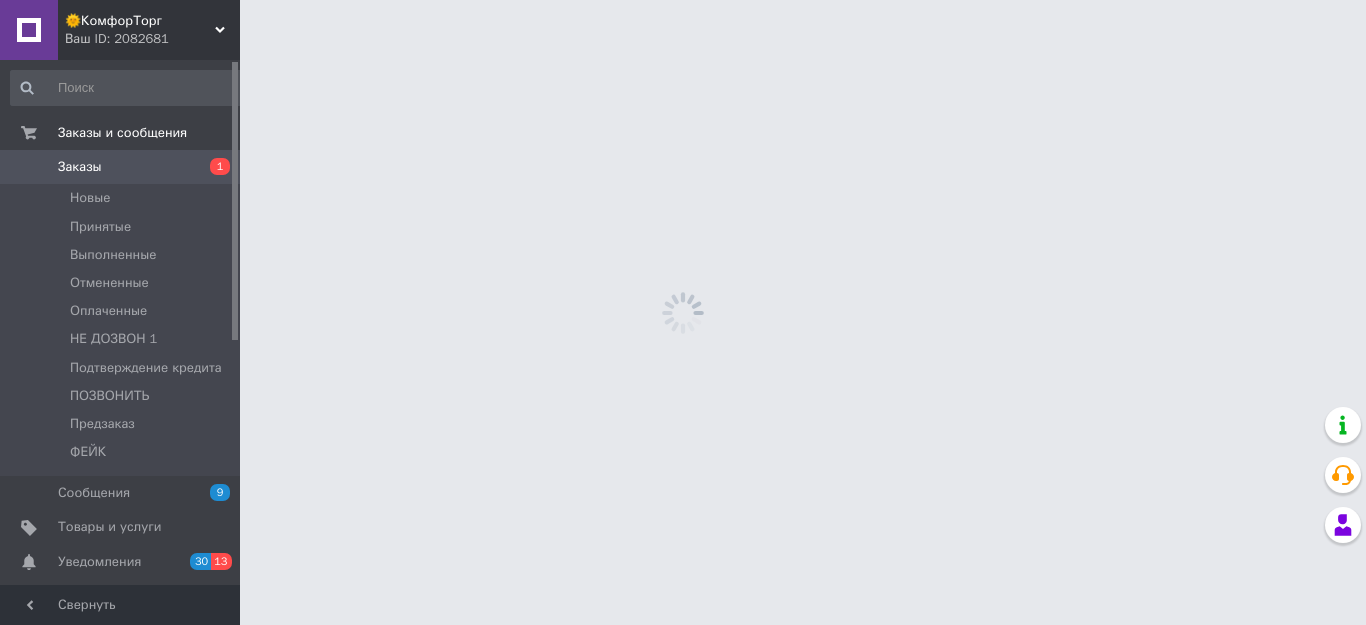 scroll, scrollTop: 0, scrollLeft: 0, axis: both 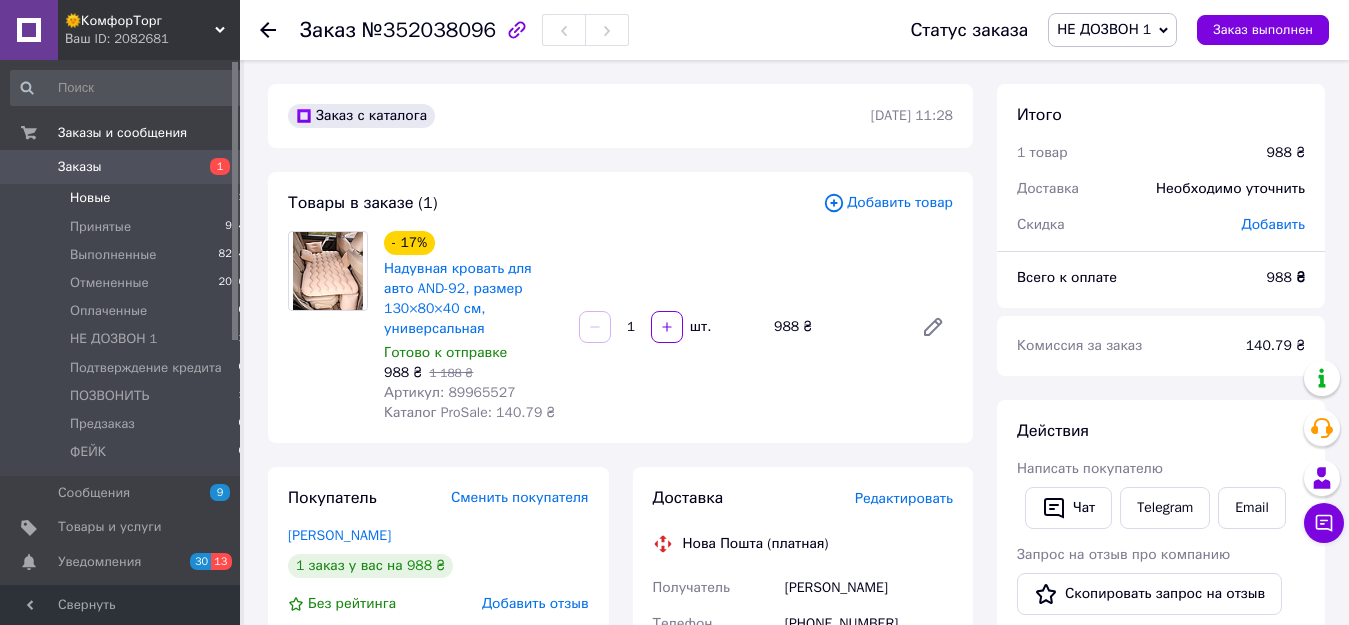 click on "Новые 1" at bounding box center (128, 198) 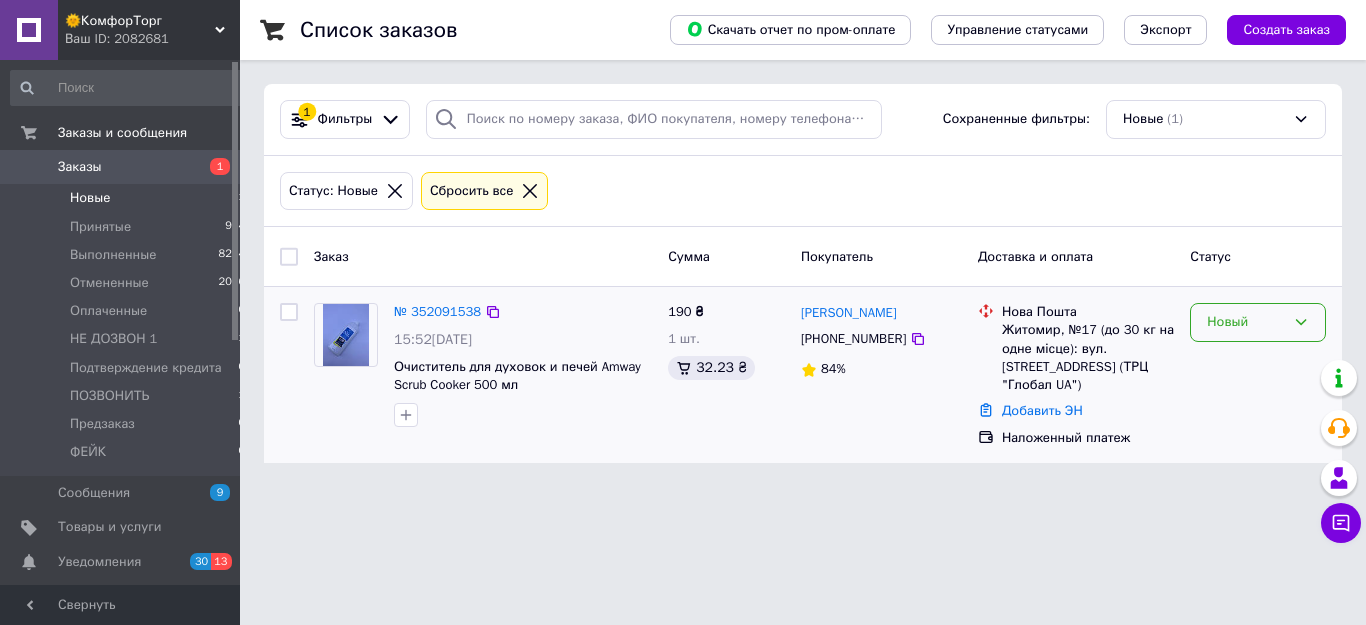 click on "Новый" at bounding box center [1246, 322] 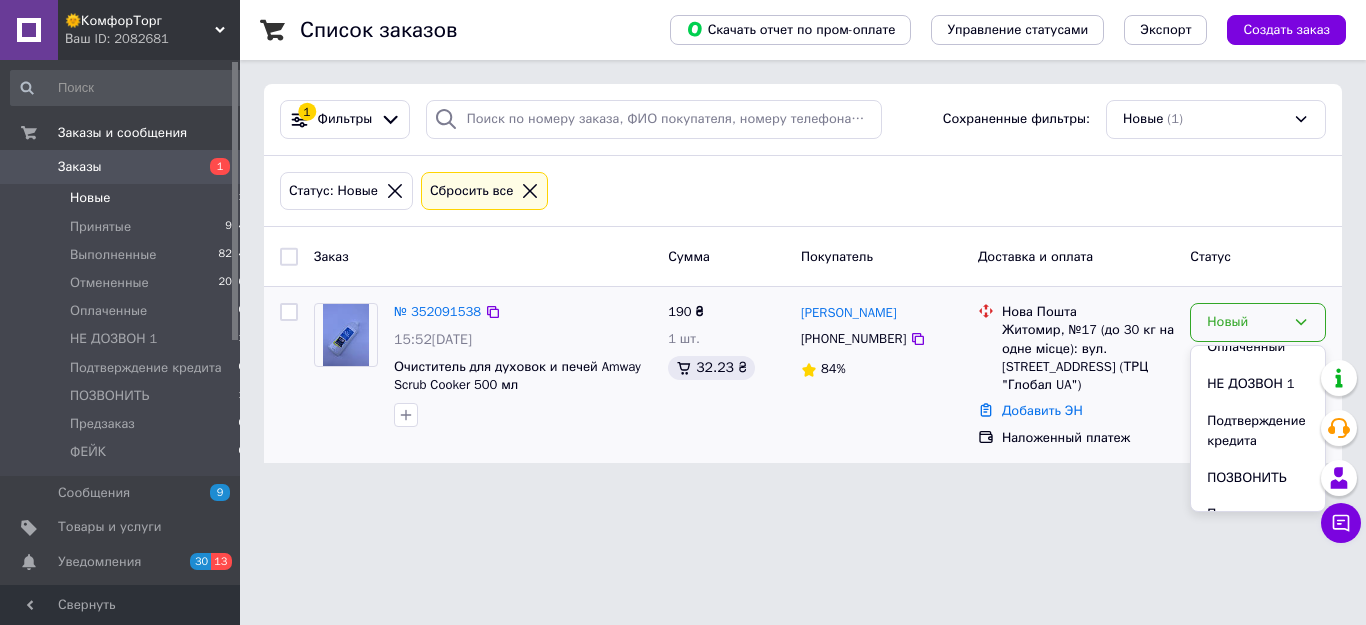 scroll, scrollTop: 185, scrollLeft: 0, axis: vertical 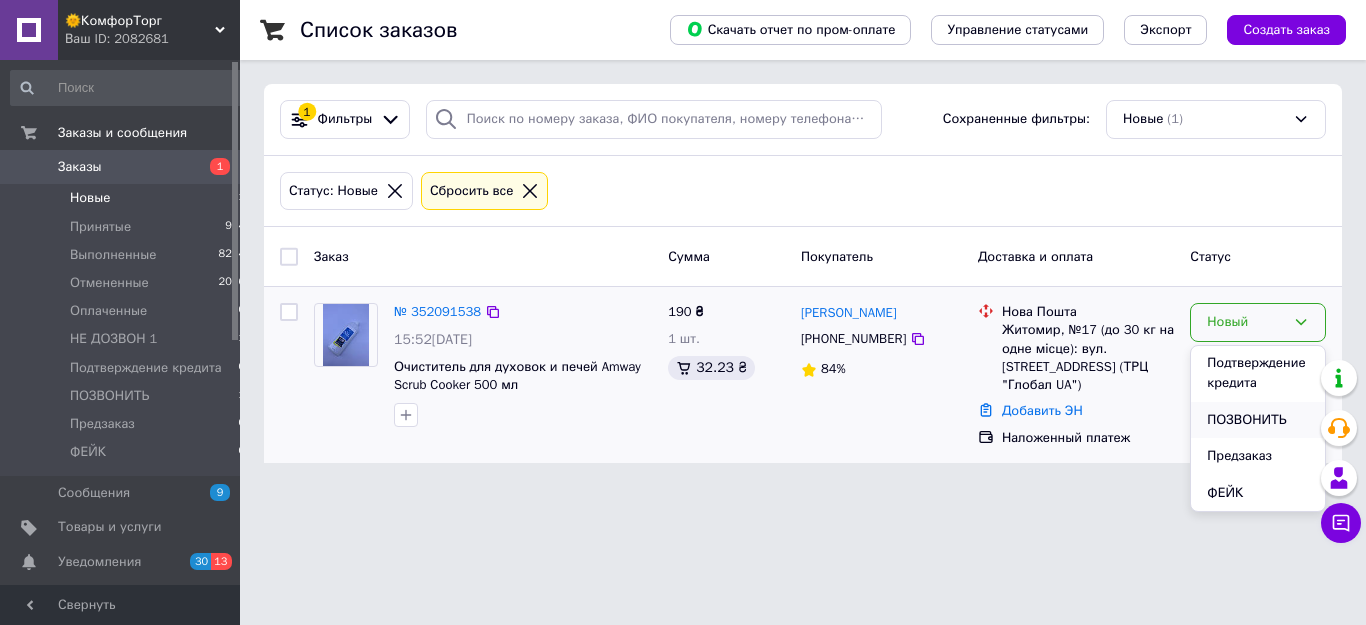 click on "ПОЗВОНИТЬ" at bounding box center (1258, 420) 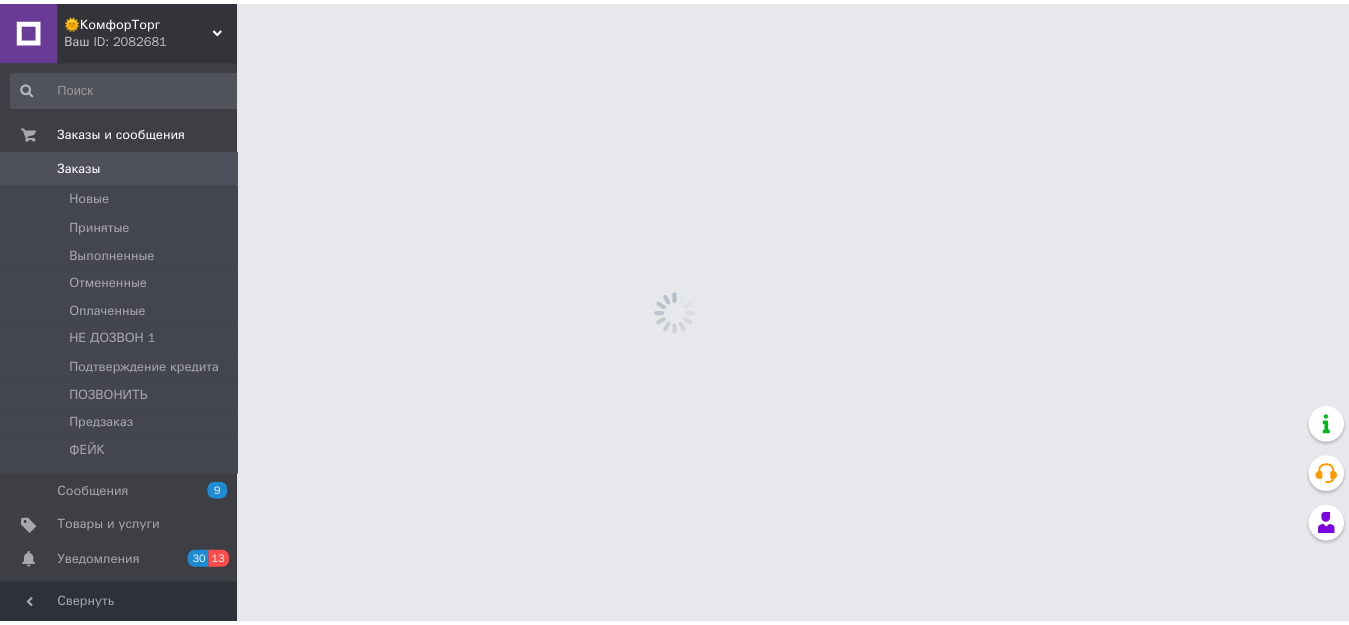 scroll, scrollTop: 0, scrollLeft: 0, axis: both 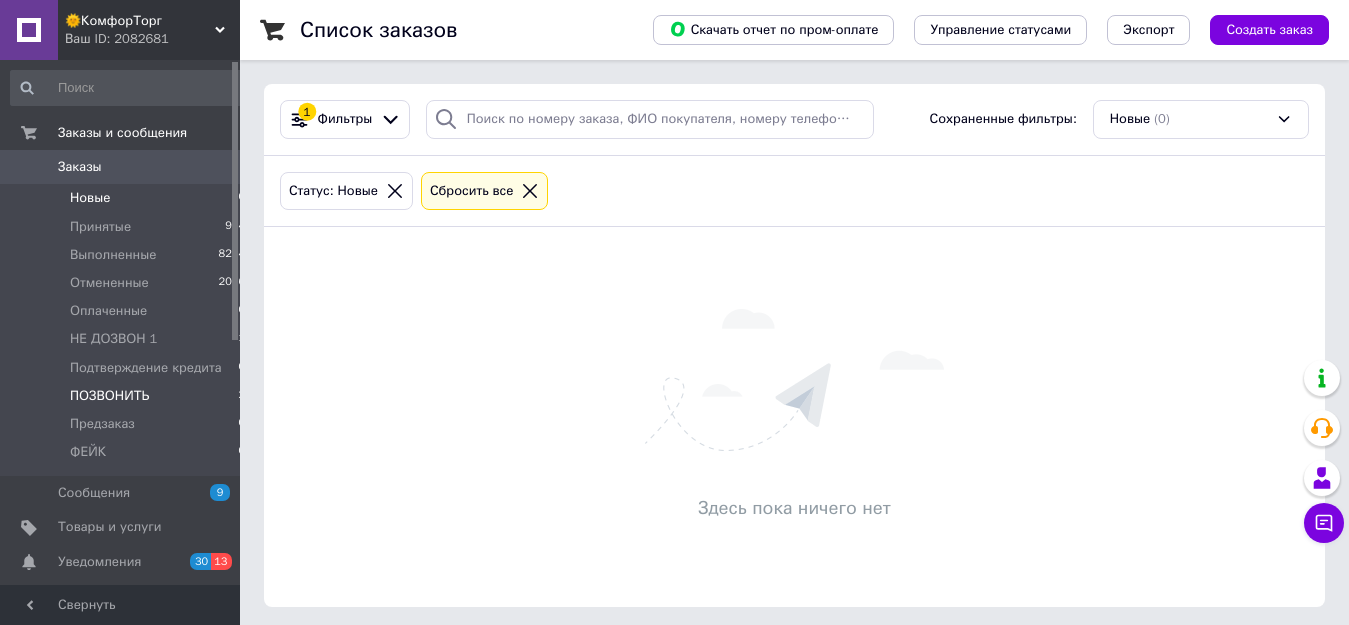 click on "ПОЗВОНИТЬ 2" at bounding box center [128, 396] 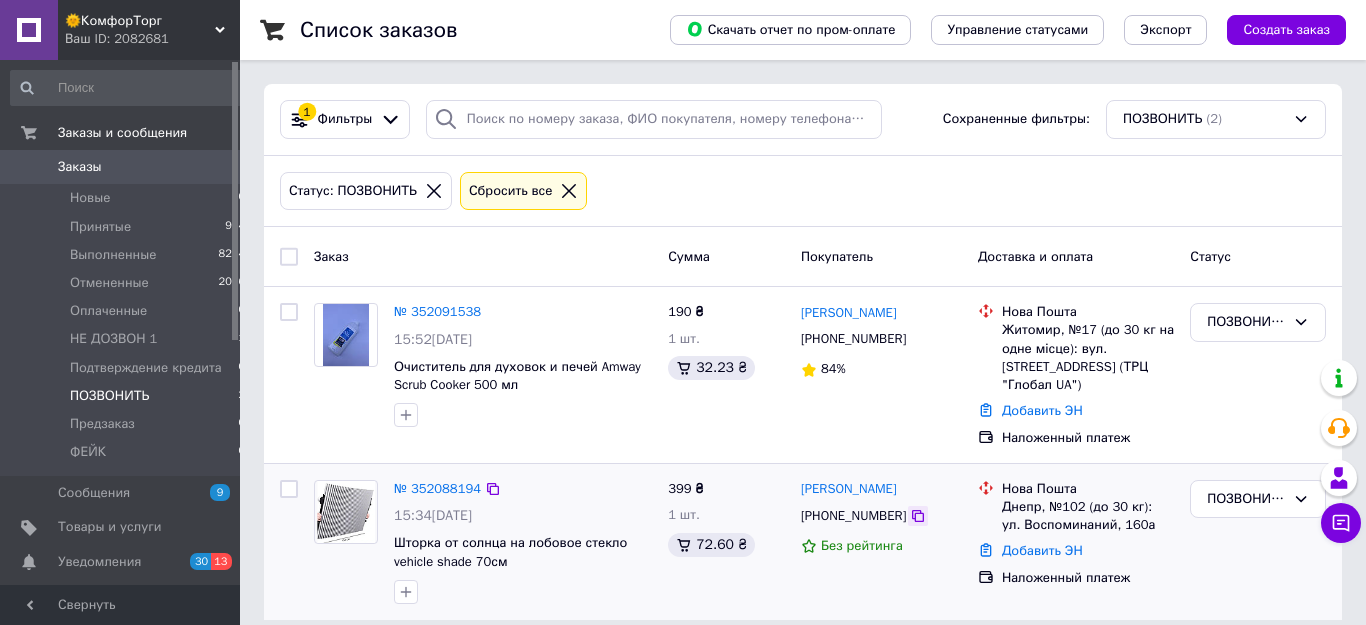 click 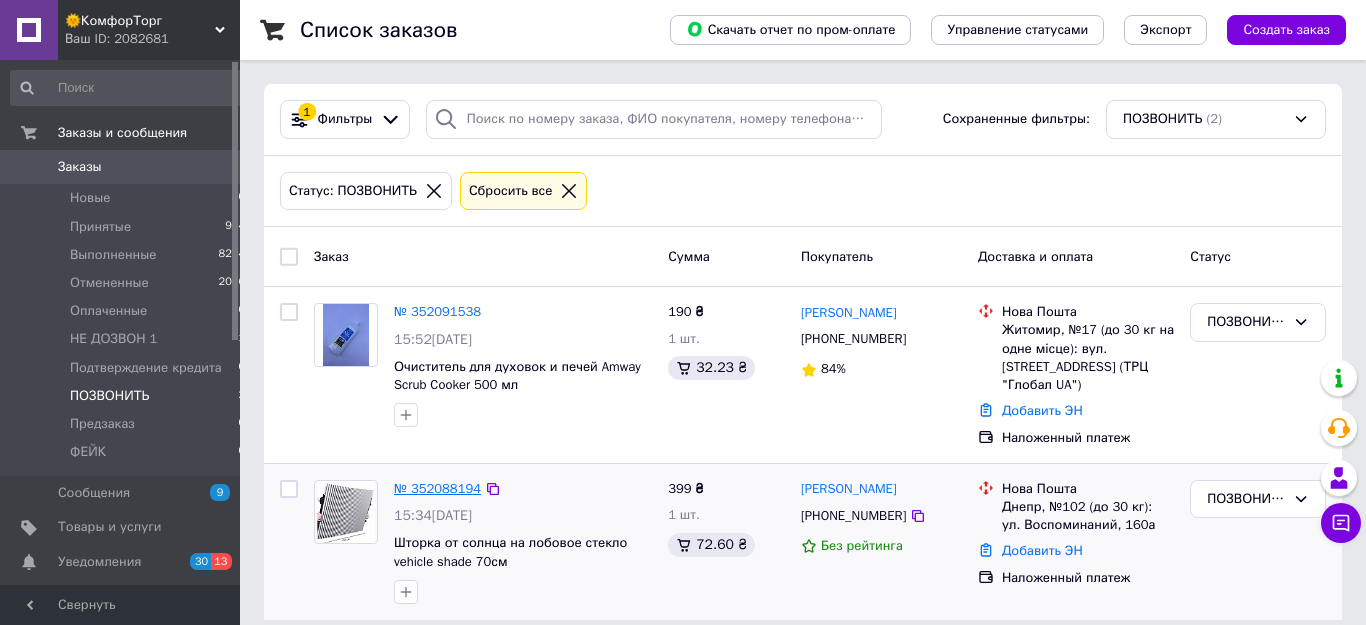 click on "№ 352088194" at bounding box center [437, 488] 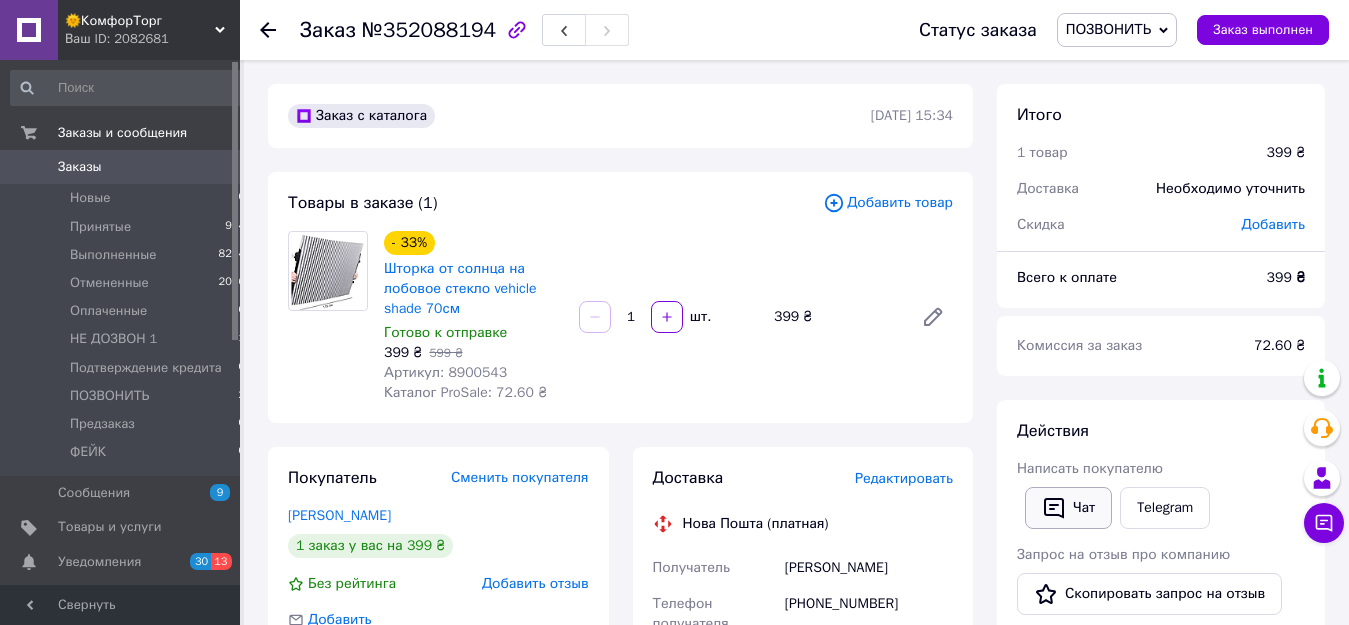 click 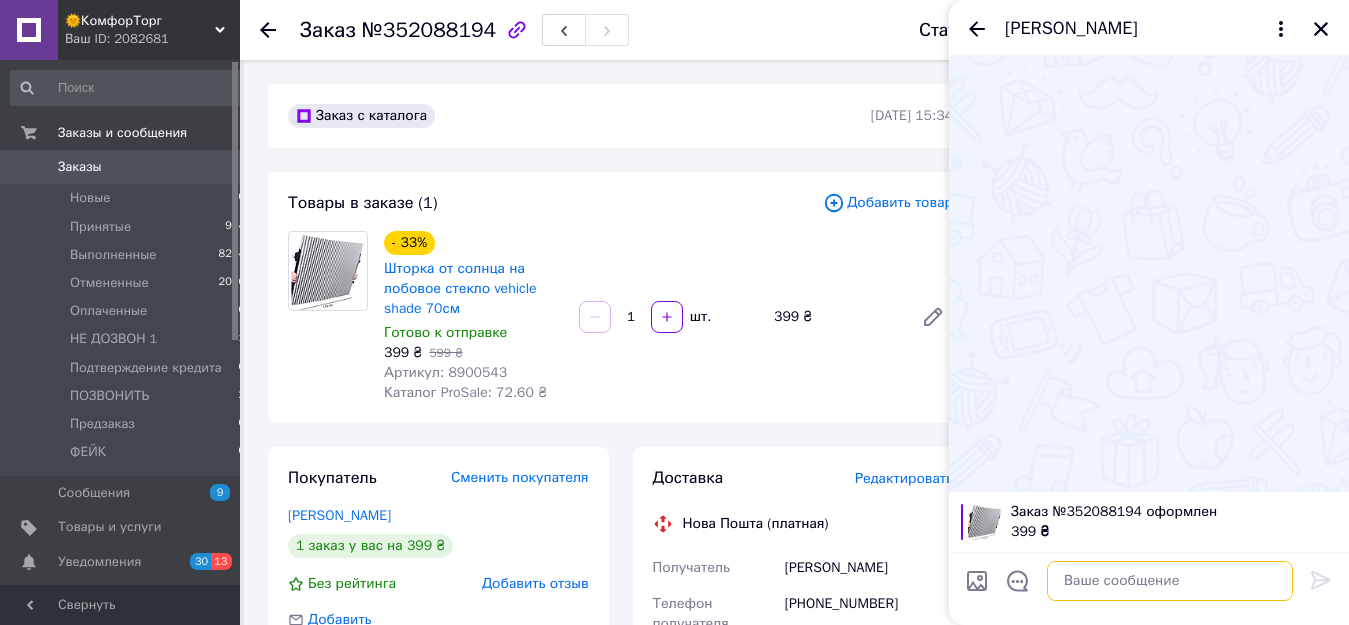 click at bounding box center [1170, 581] 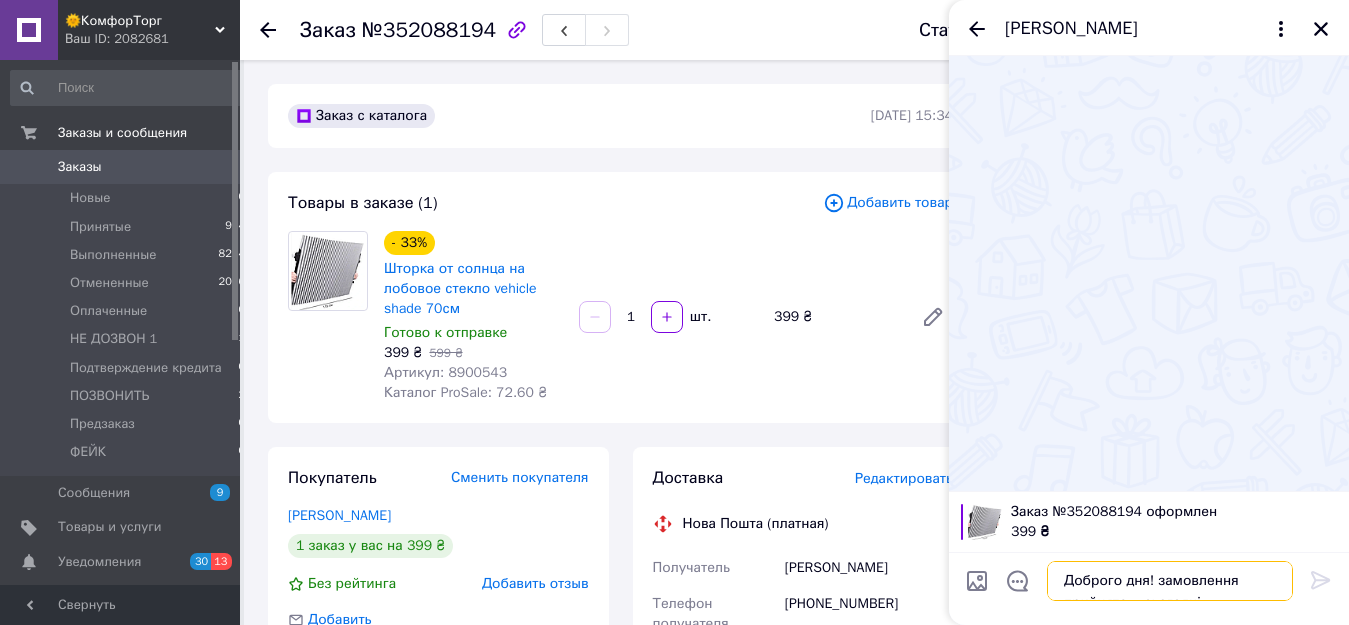 scroll, scrollTop: 2, scrollLeft: 0, axis: vertical 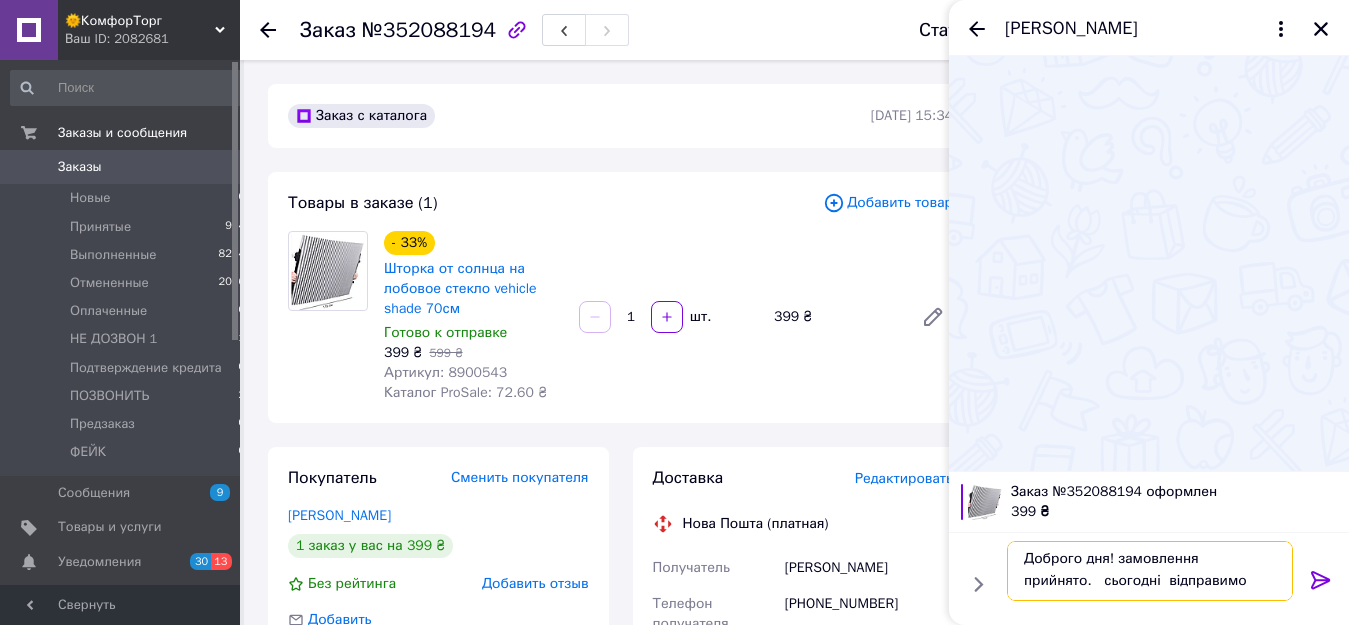 type 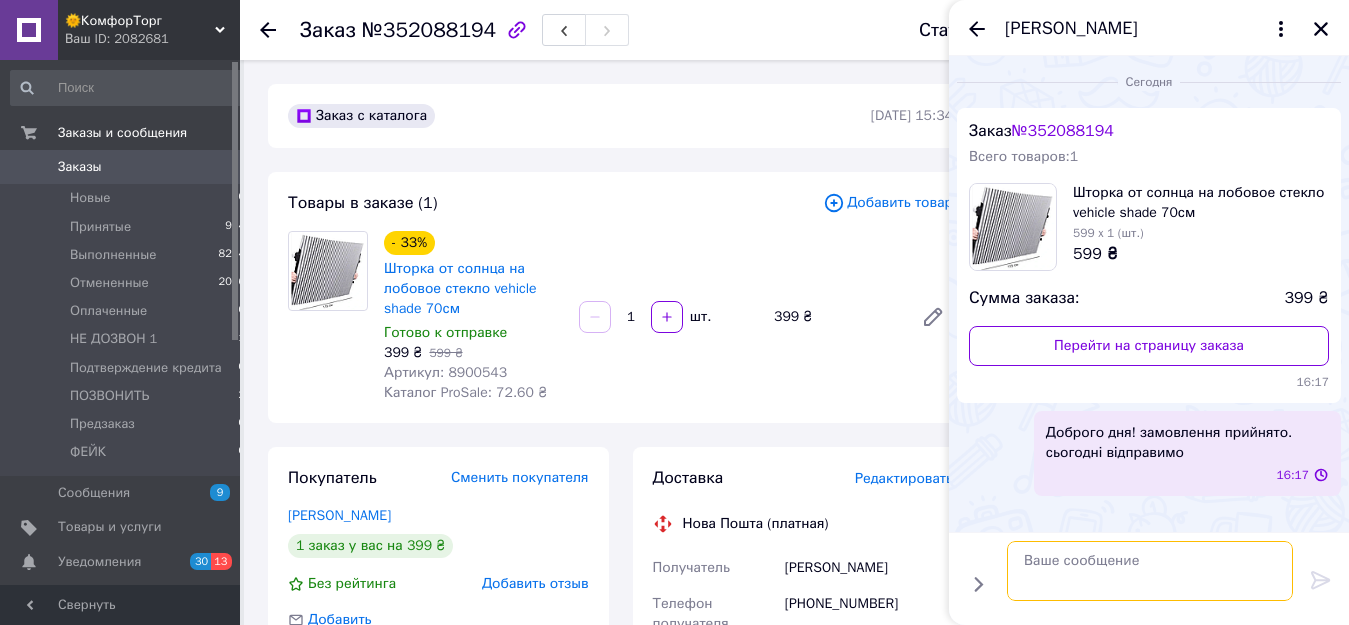 scroll, scrollTop: 0, scrollLeft: 0, axis: both 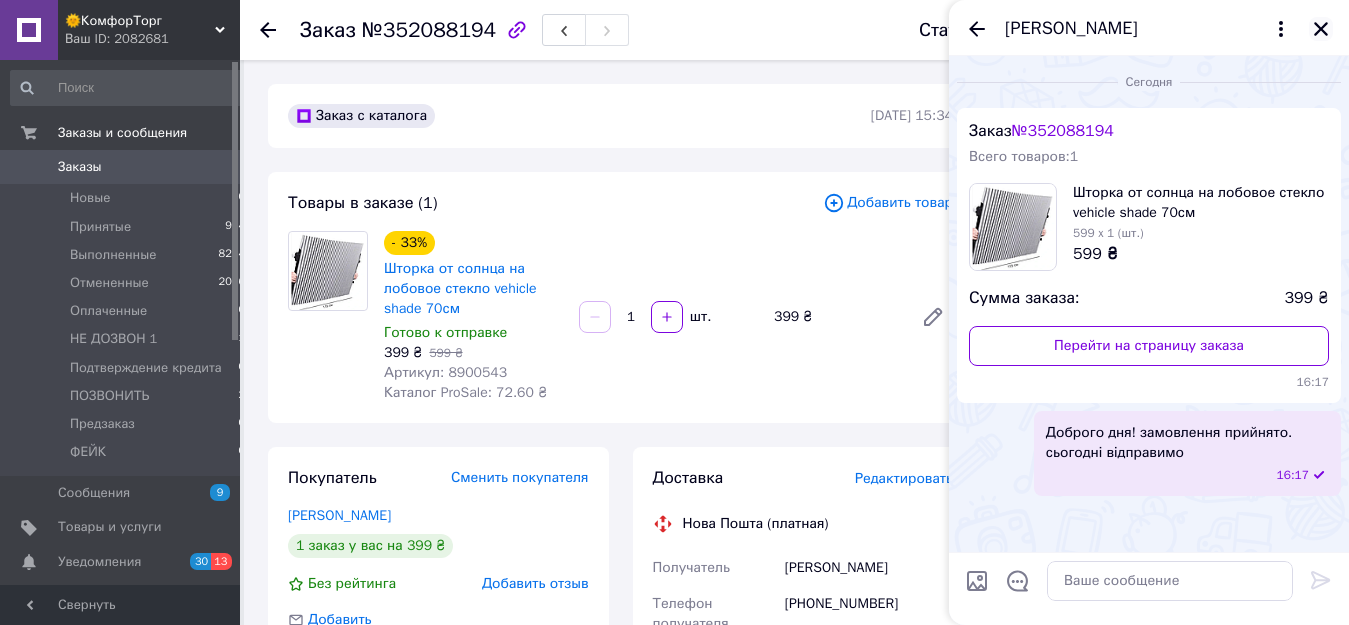 click at bounding box center (1321, 29) 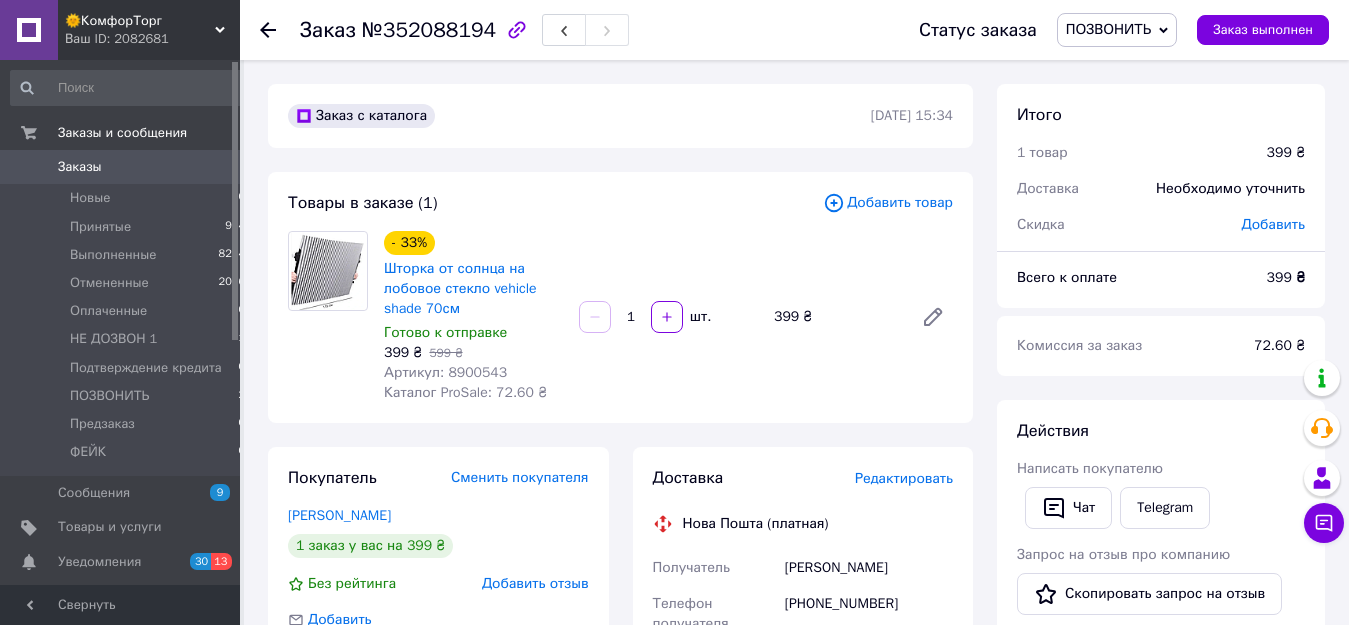 click on "ПОЗВОНИТЬ" at bounding box center [1117, 30] 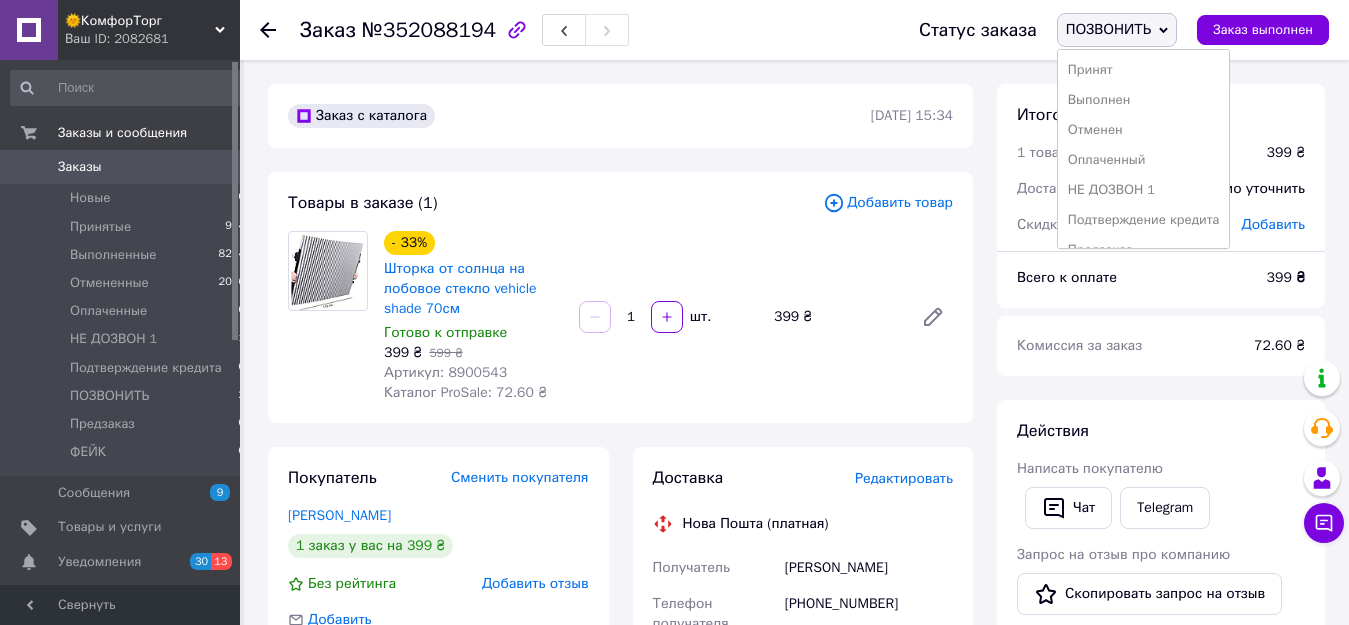 drag, startPoint x: 1129, startPoint y: 64, endPoint x: 925, endPoint y: 229, distance: 262.37567 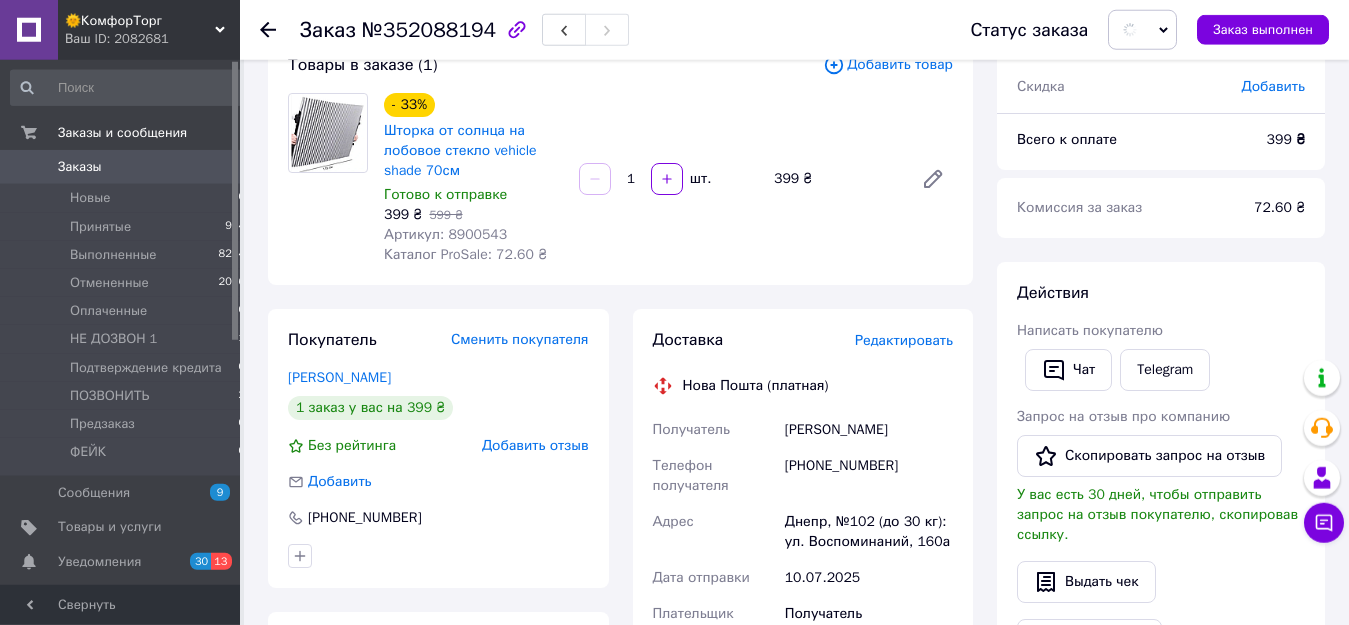 scroll, scrollTop: 204, scrollLeft: 0, axis: vertical 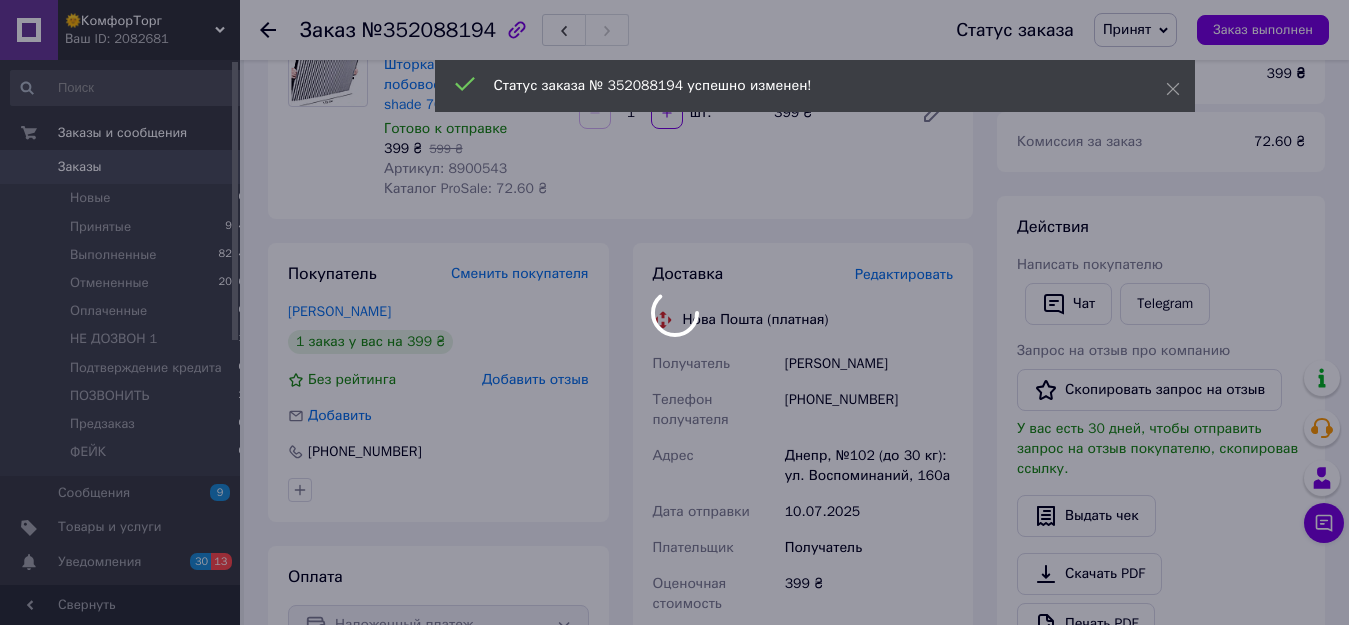 click at bounding box center [674, 312] 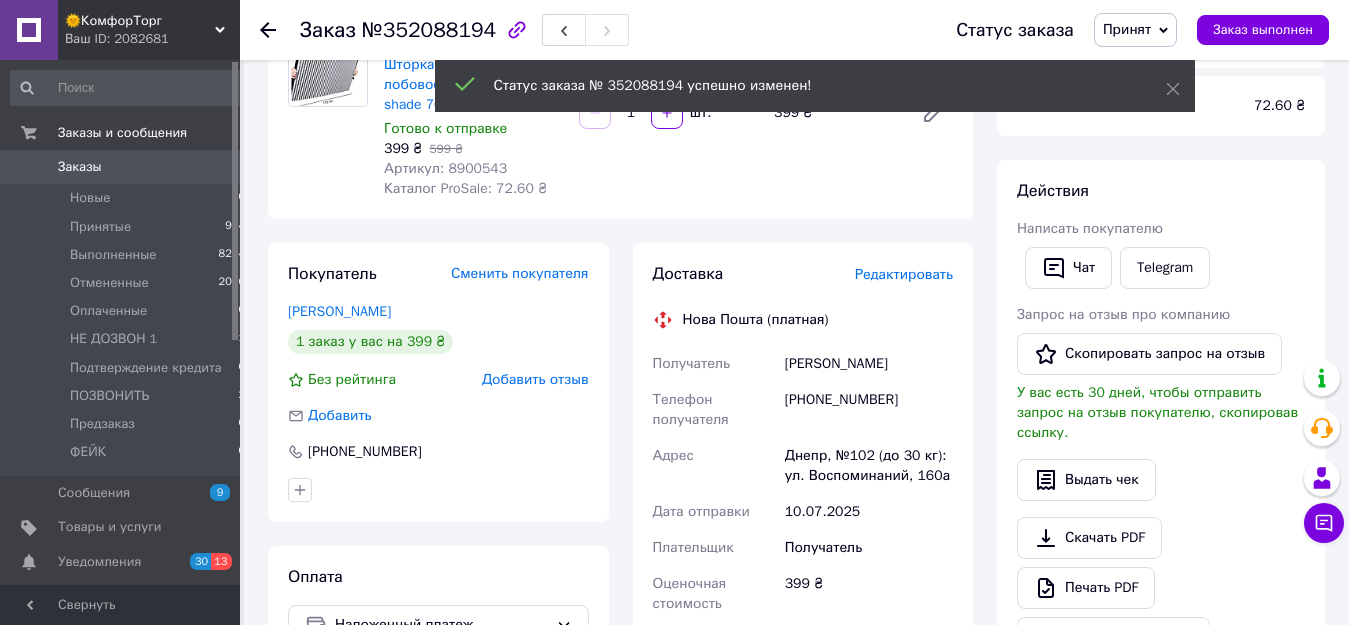 click on "Мороз Анатолий" at bounding box center (869, 364) 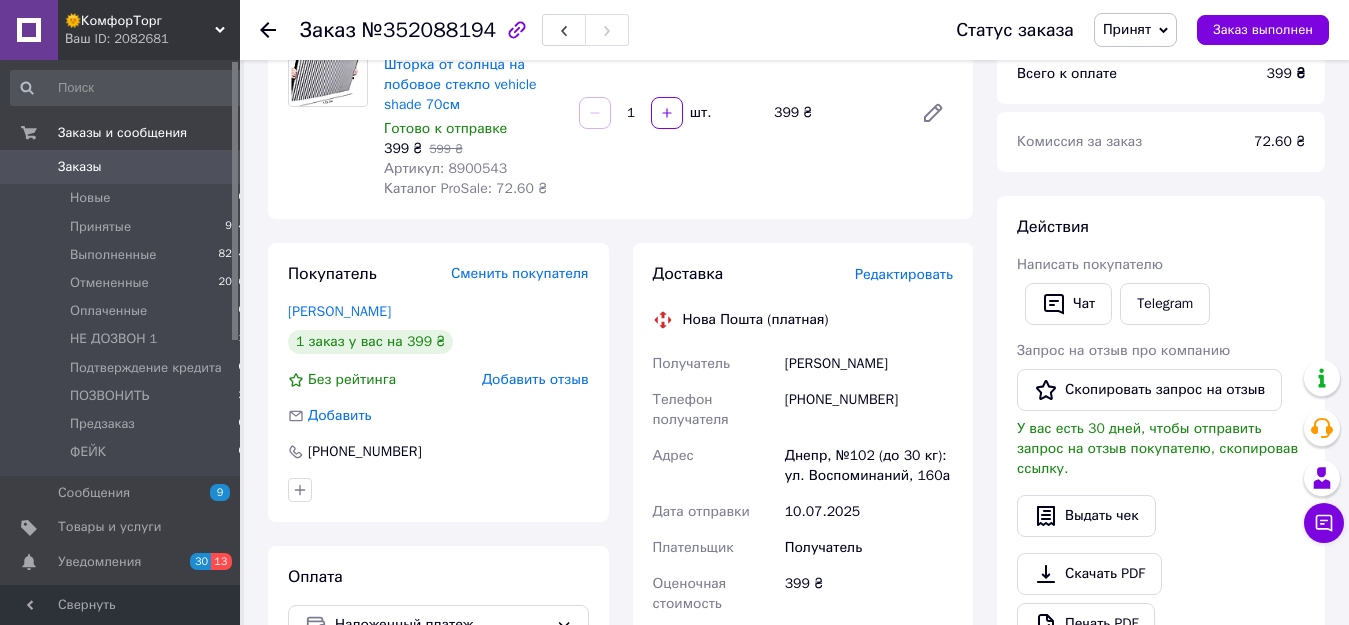 click on "+380979698196" at bounding box center [869, 410] 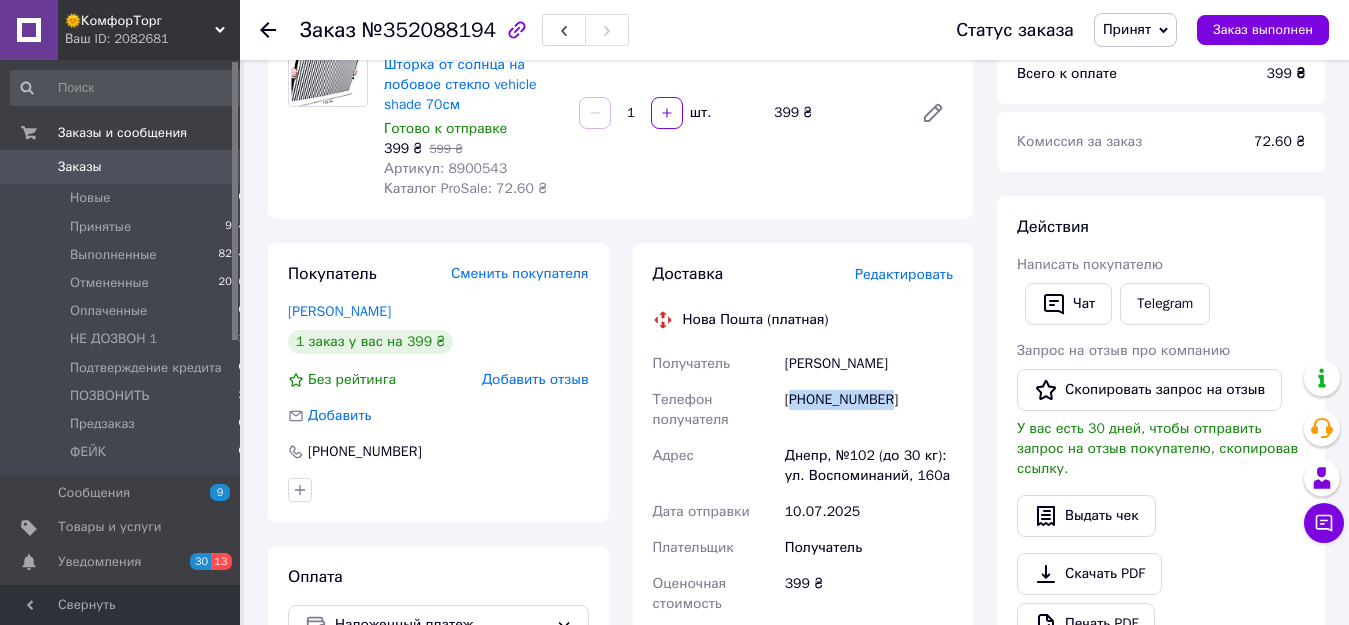 click on "+380979698196" at bounding box center (869, 410) 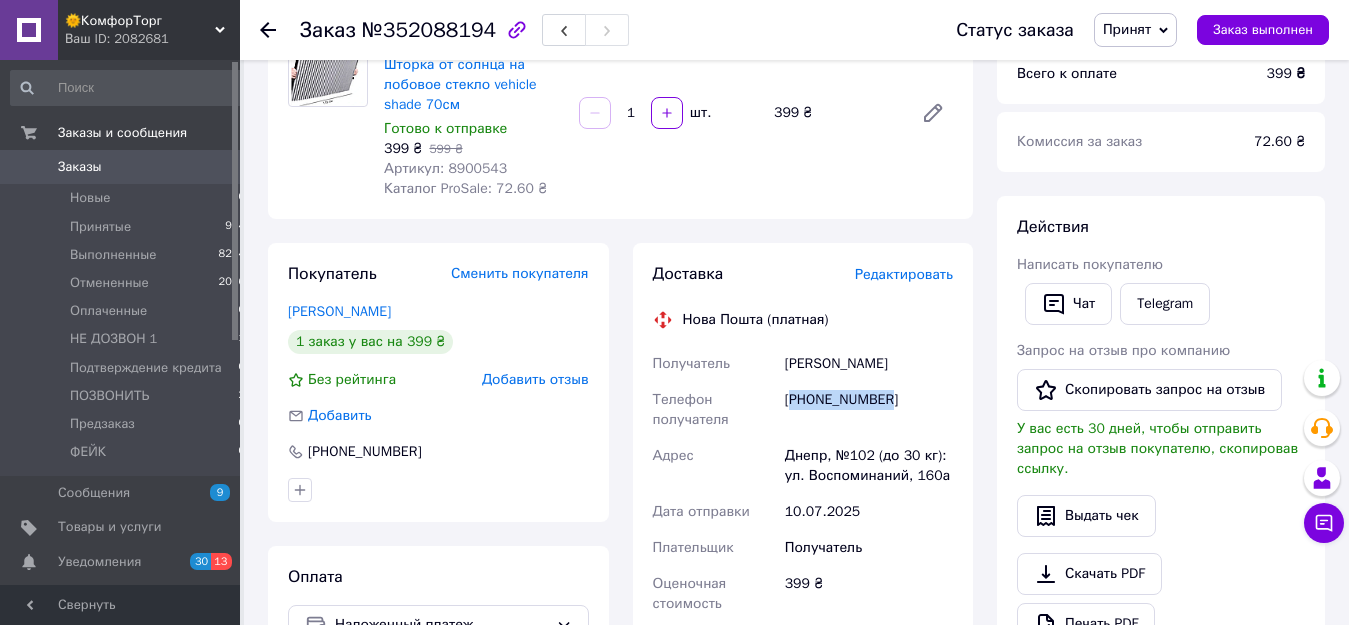 copy on "380979698196" 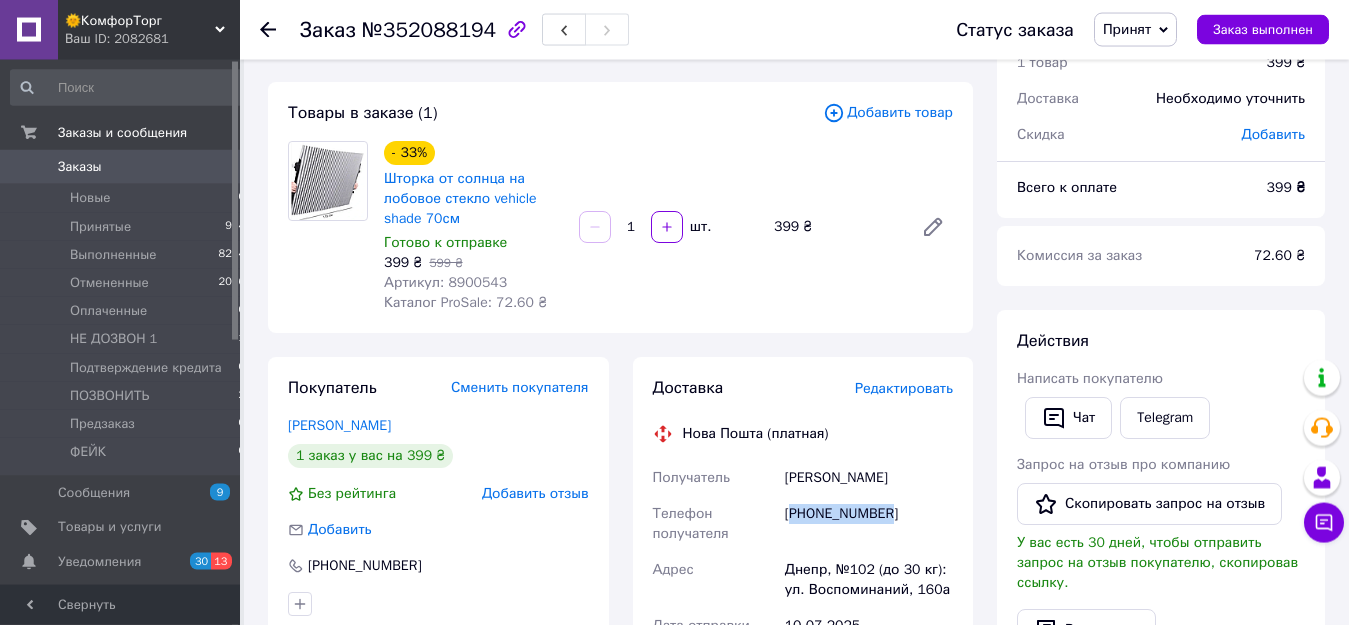 scroll, scrollTop: 0, scrollLeft: 0, axis: both 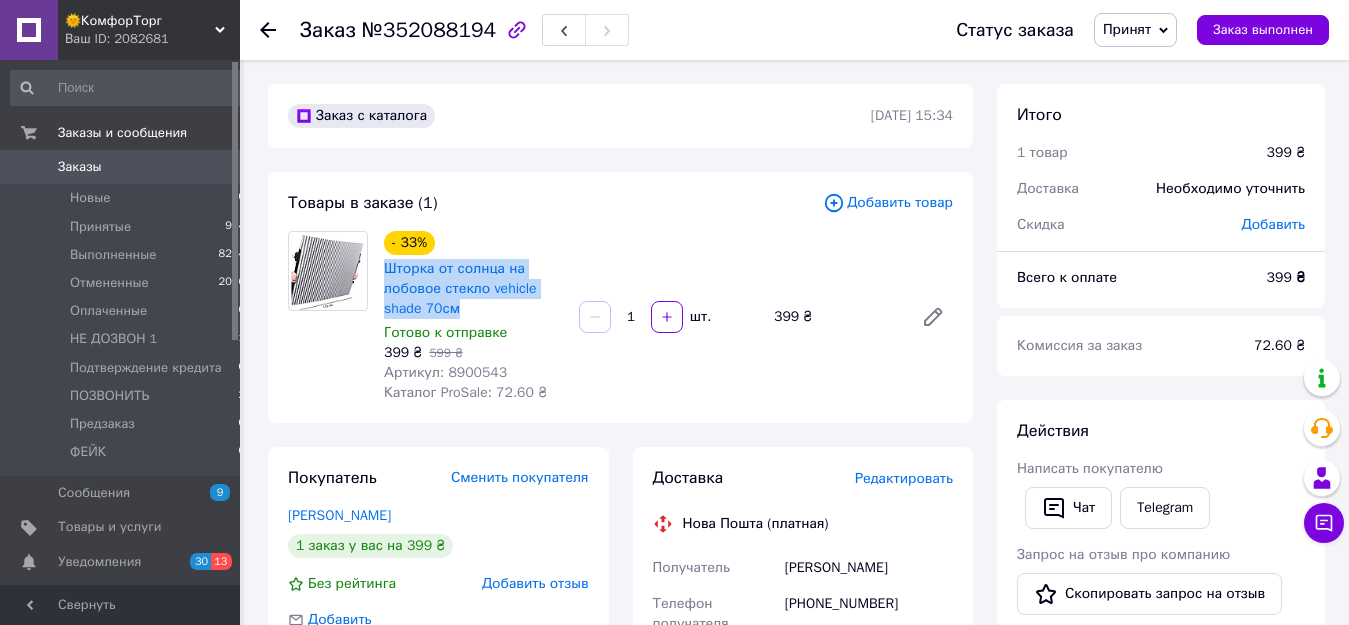 drag, startPoint x: 380, startPoint y: 264, endPoint x: 462, endPoint y: 310, distance: 94.02127 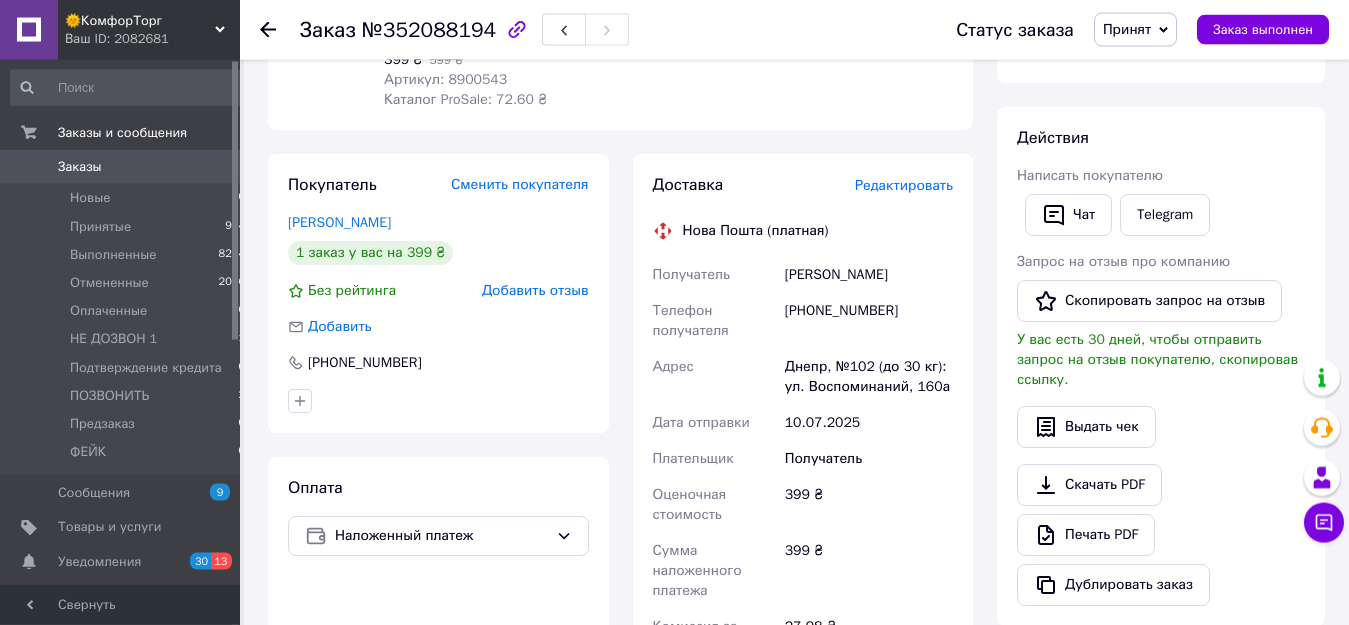 scroll, scrollTop: 306, scrollLeft: 0, axis: vertical 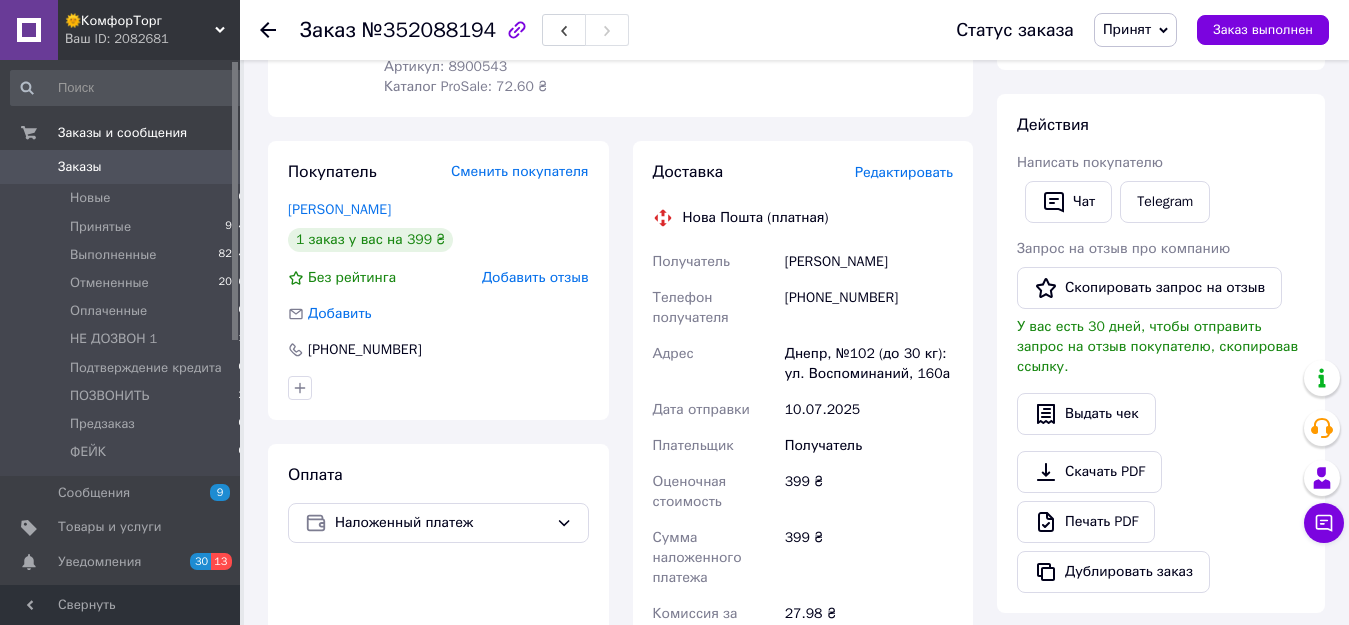 click on "Днепр, №102 (до 30 кг): ул. Воспоминаний, 160а" at bounding box center (869, 364) 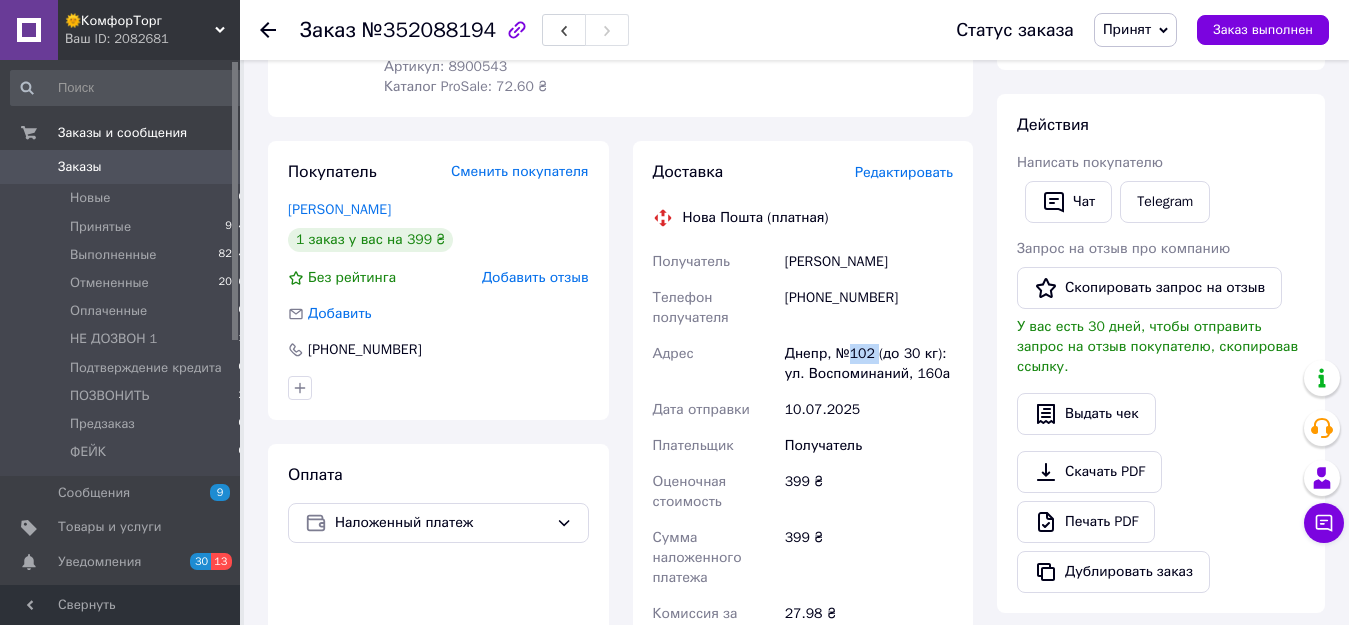 click on "Днепр, №102 (до 30 кг): ул. Воспоминаний, 160а" at bounding box center (869, 364) 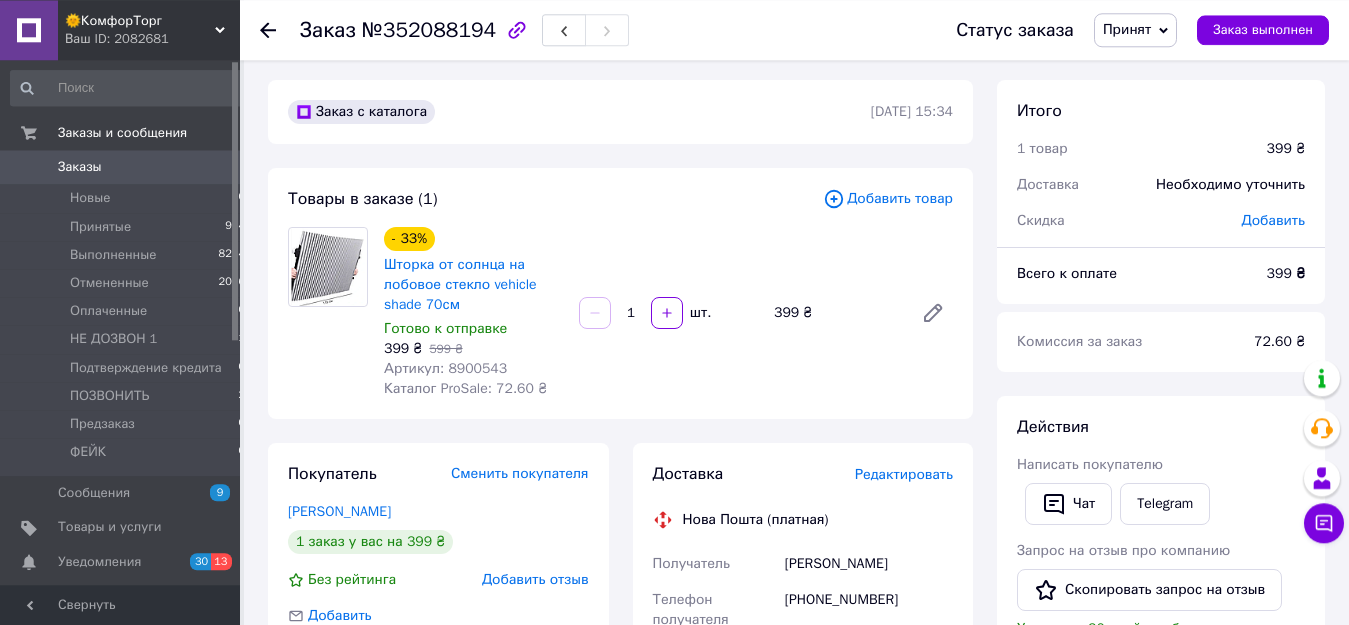scroll, scrollTop: 0, scrollLeft: 0, axis: both 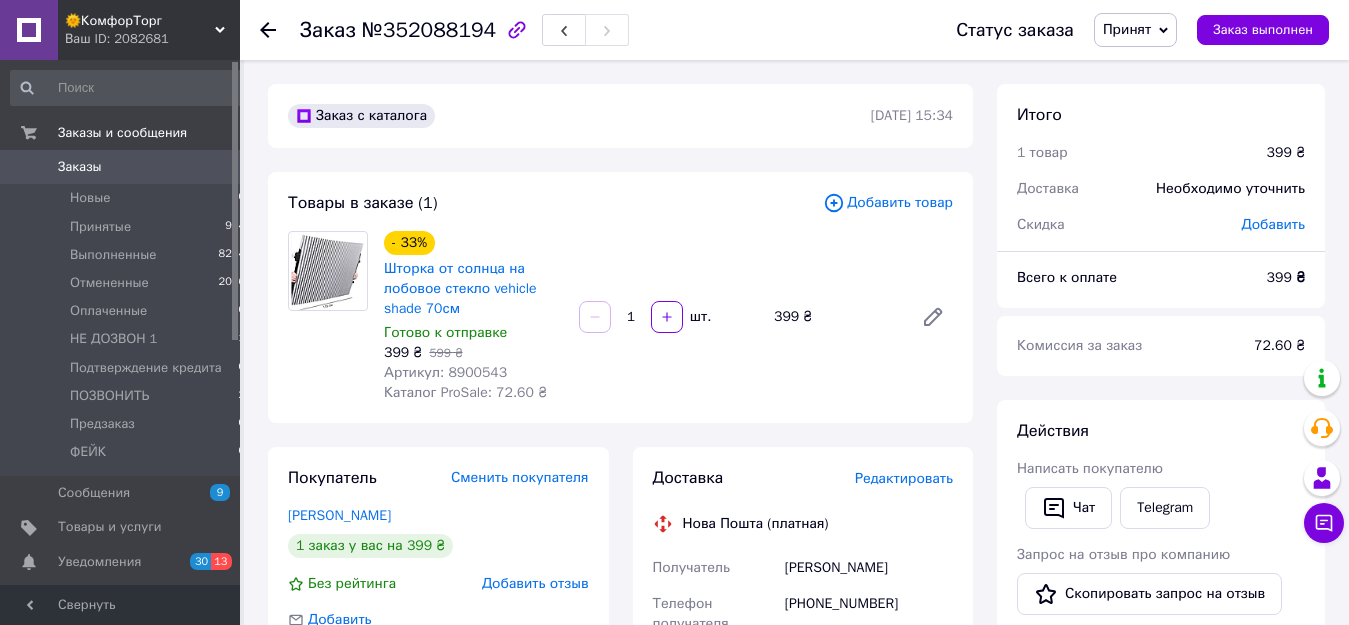 click 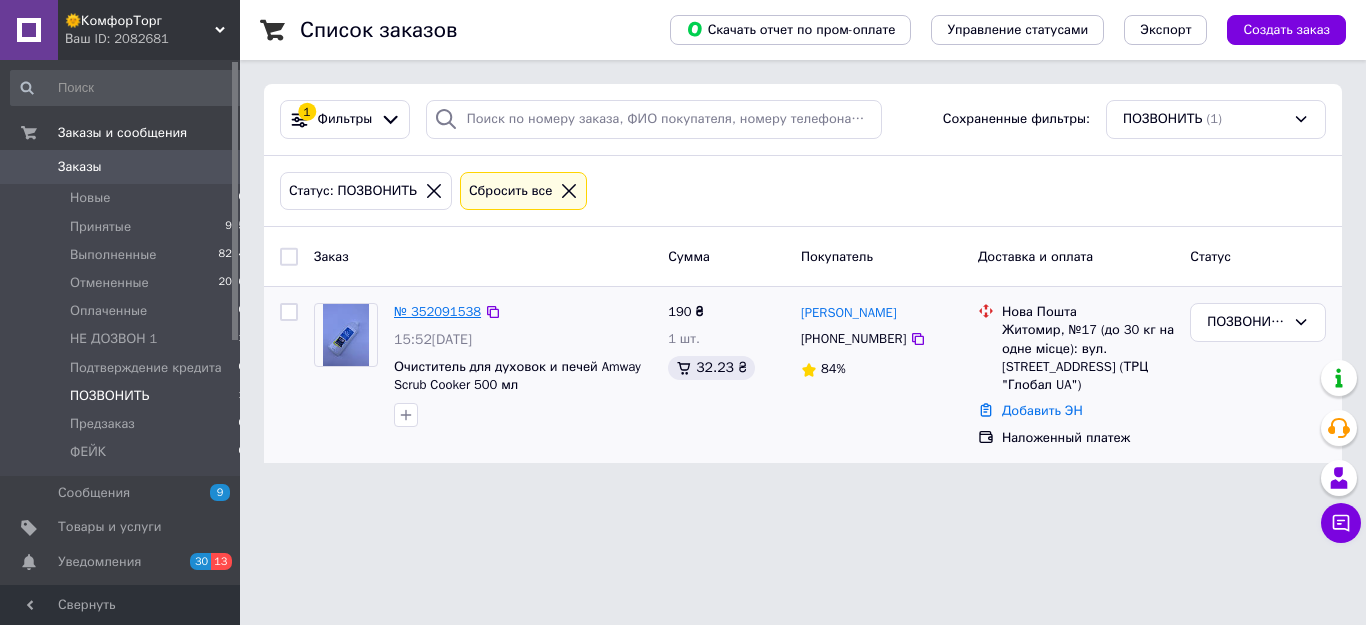 click on "№ 352091538" at bounding box center (437, 311) 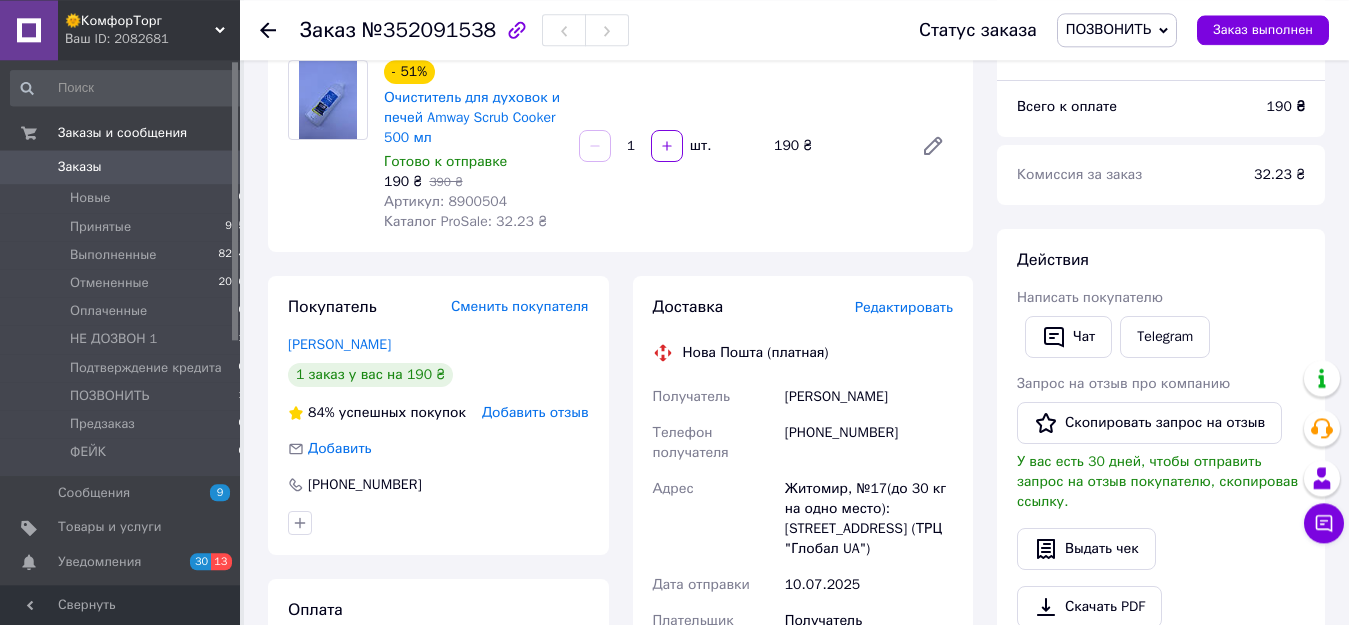 scroll, scrollTop: 306, scrollLeft: 0, axis: vertical 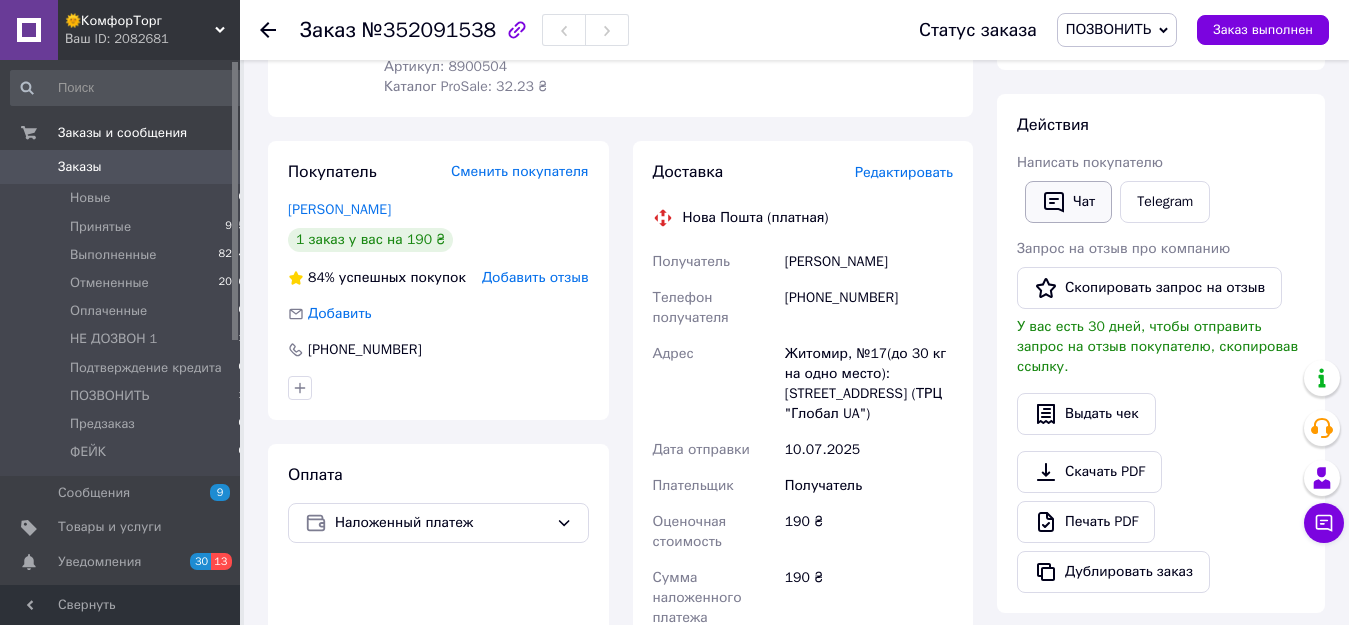 click on "Чат" at bounding box center (1068, 202) 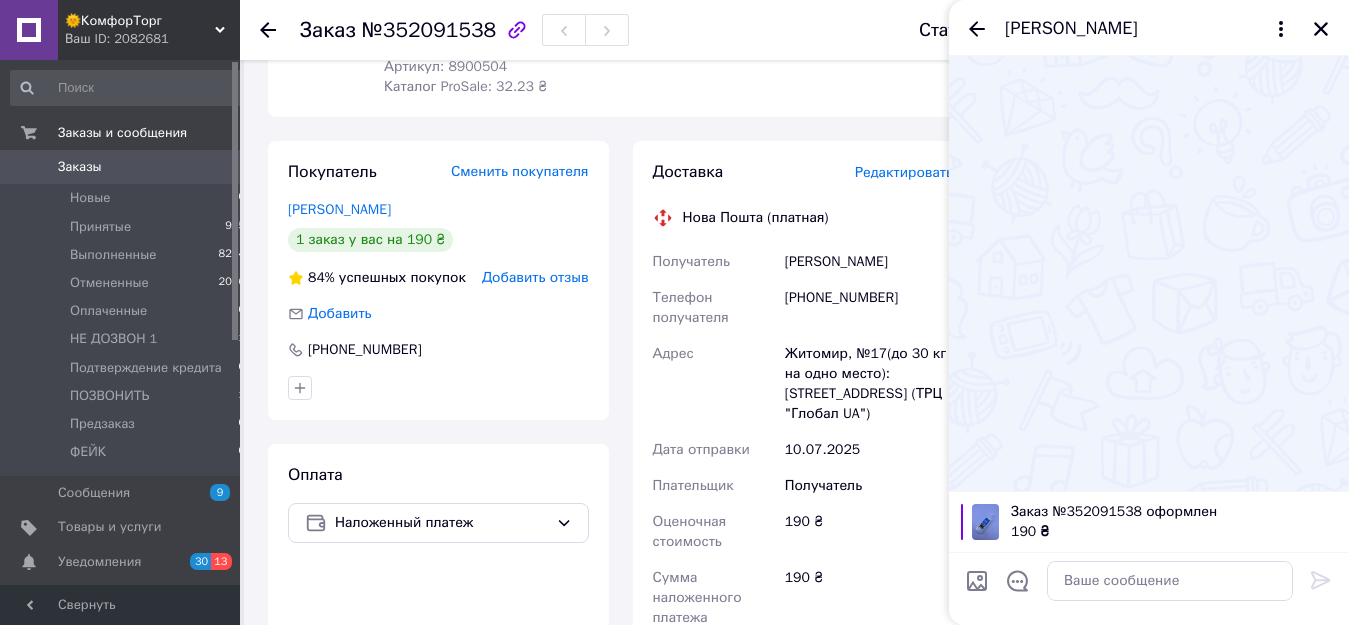 click at bounding box center (1170, 581) 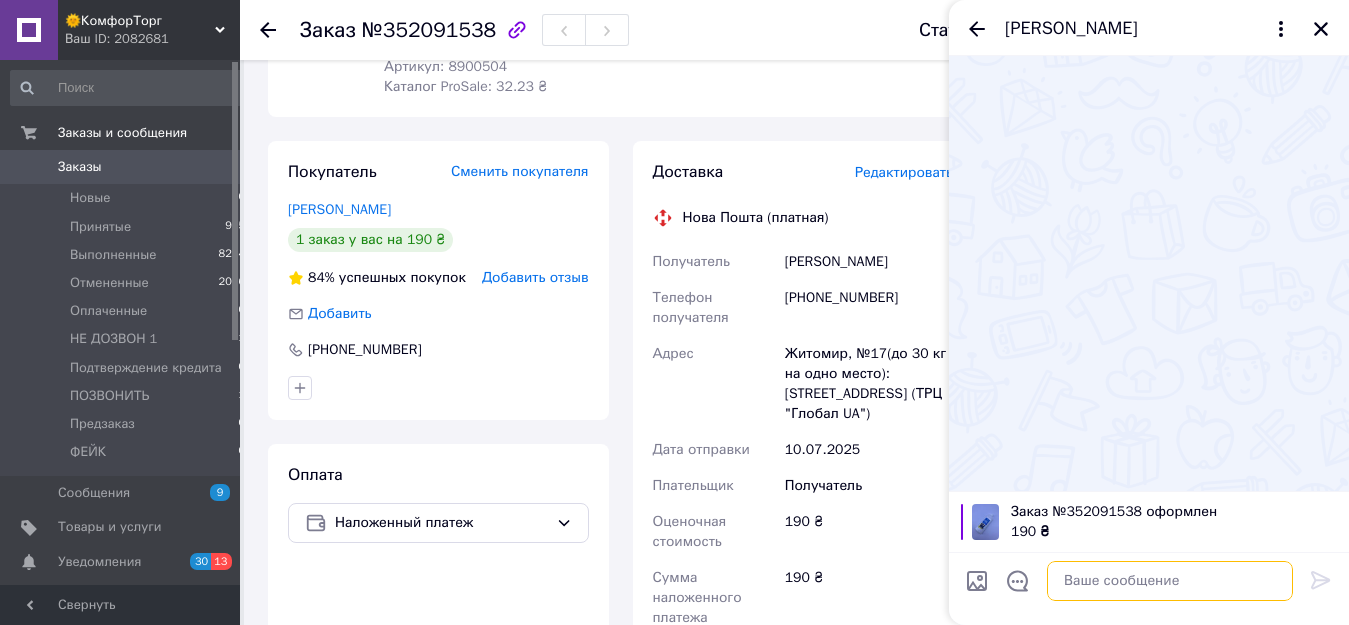 click at bounding box center [1170, 581] 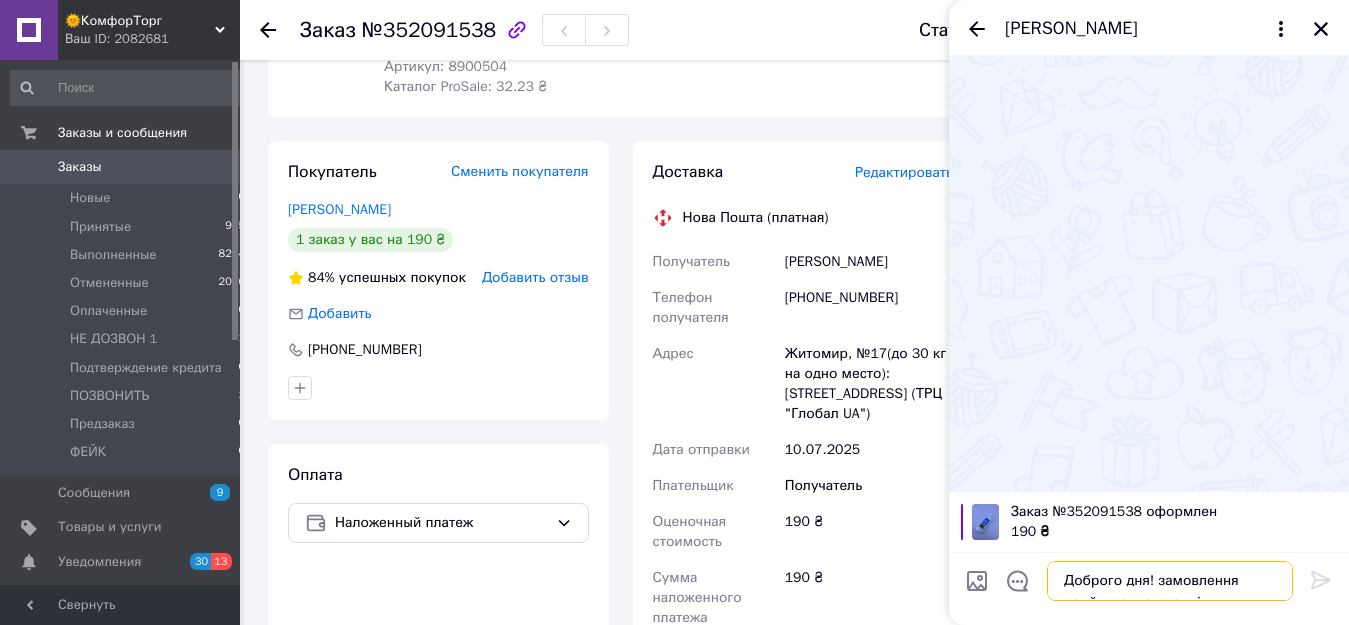 scroll, scrollTop: 2, scrollLeft: 0, axis: vertical 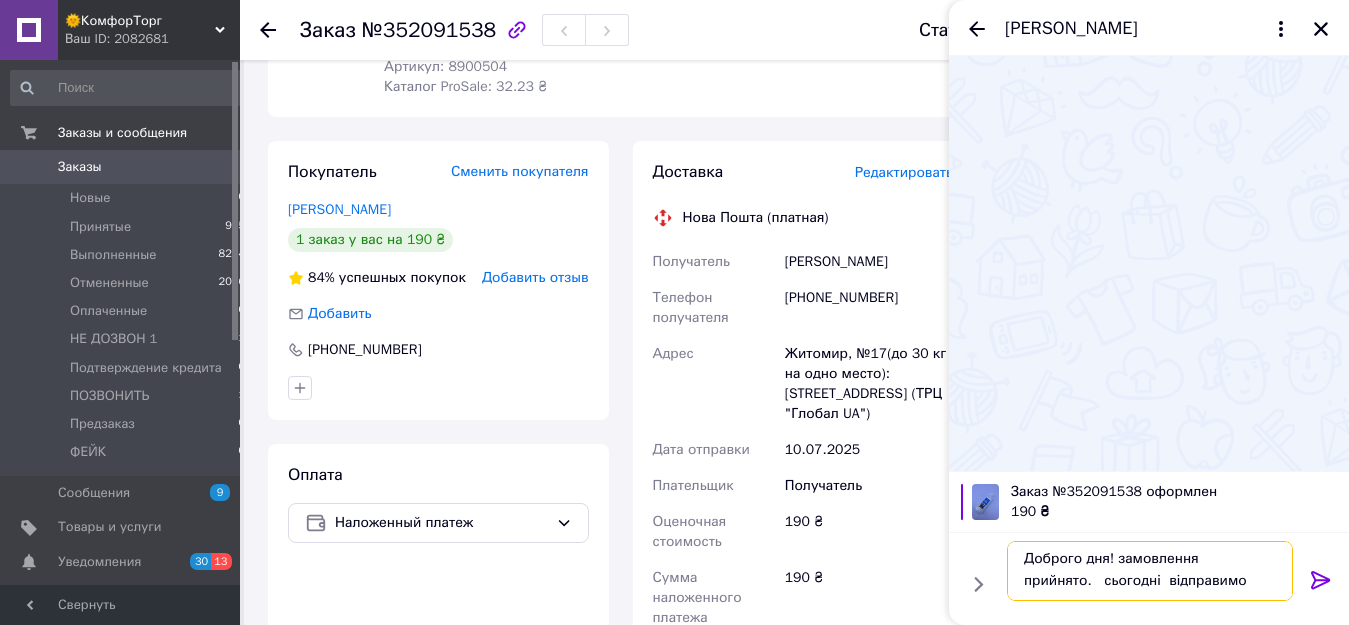 type 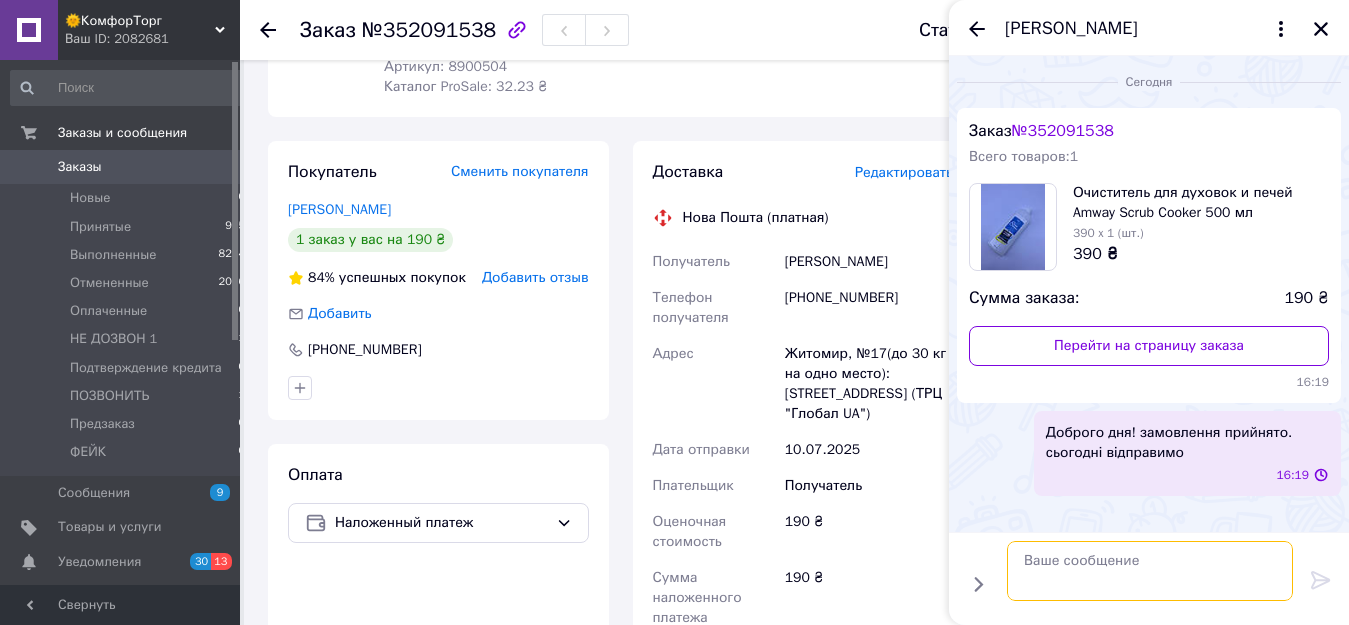 scroll, scrollTop: 0, scrollLeft: 0, axis: both 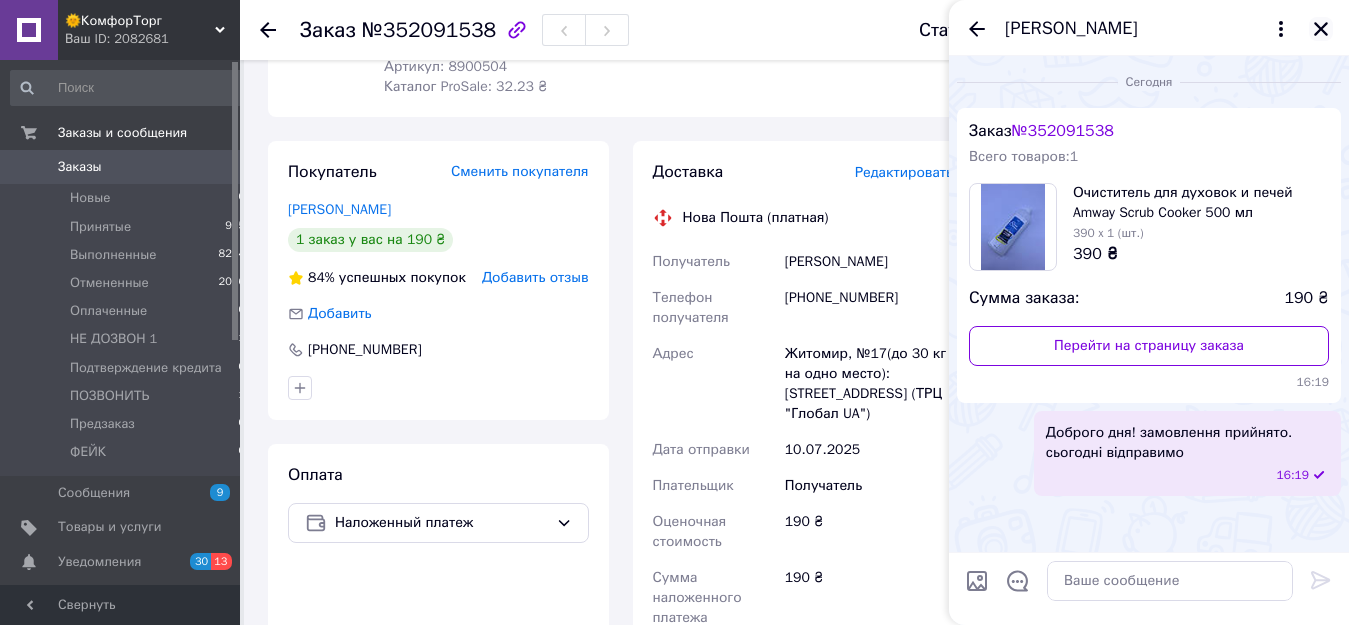 click 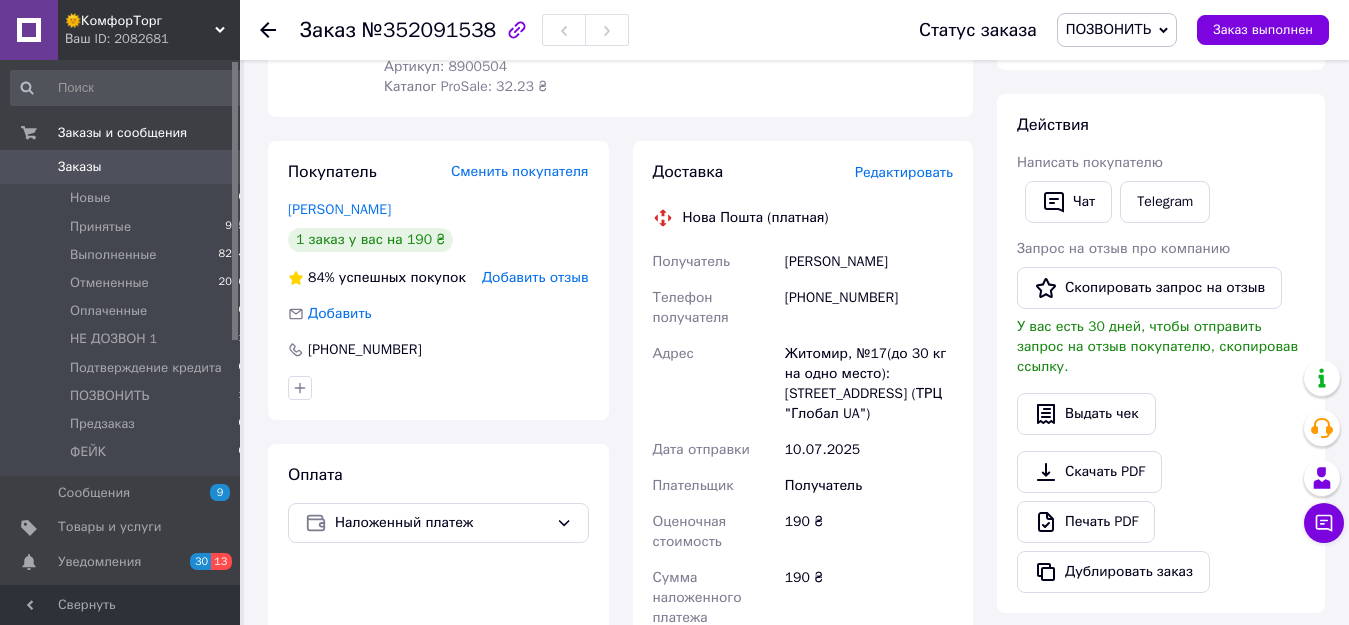 drag, startPoint x: 1068, startPoint y: 28, endPoint x: 1079, endPoint y: 31, distance: 11.401754 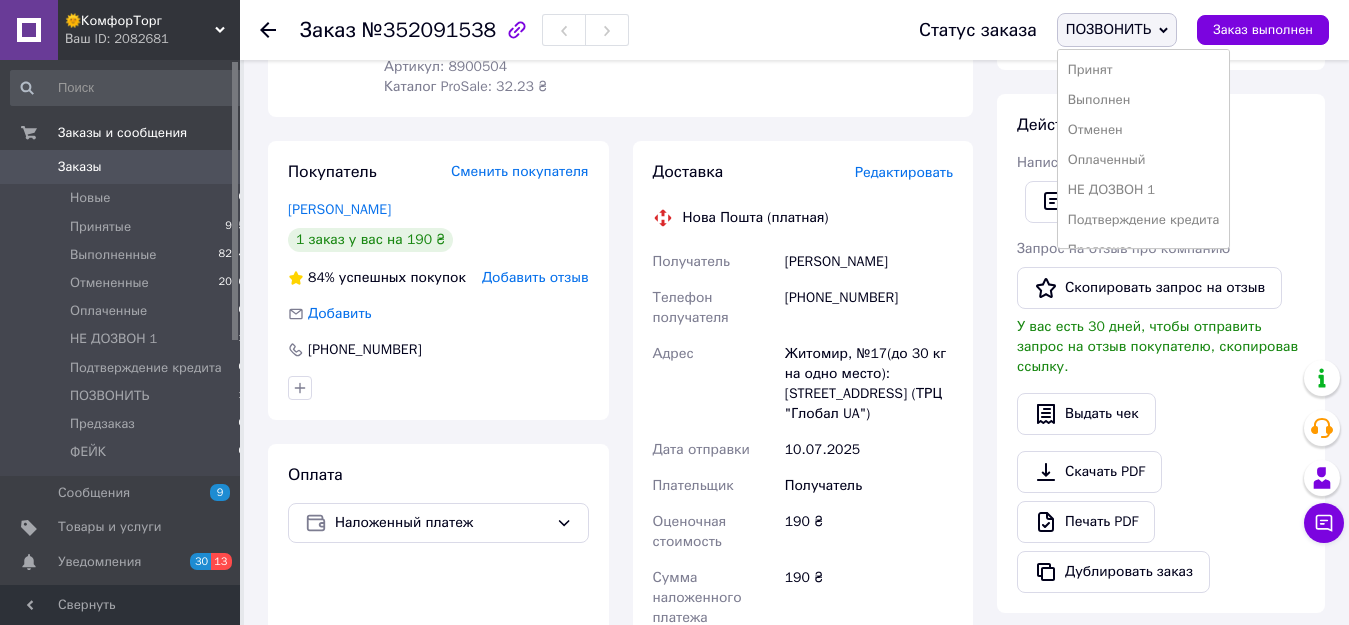 click on "ПОЗВОНИТЬ" at bounding box center (1117, 30) 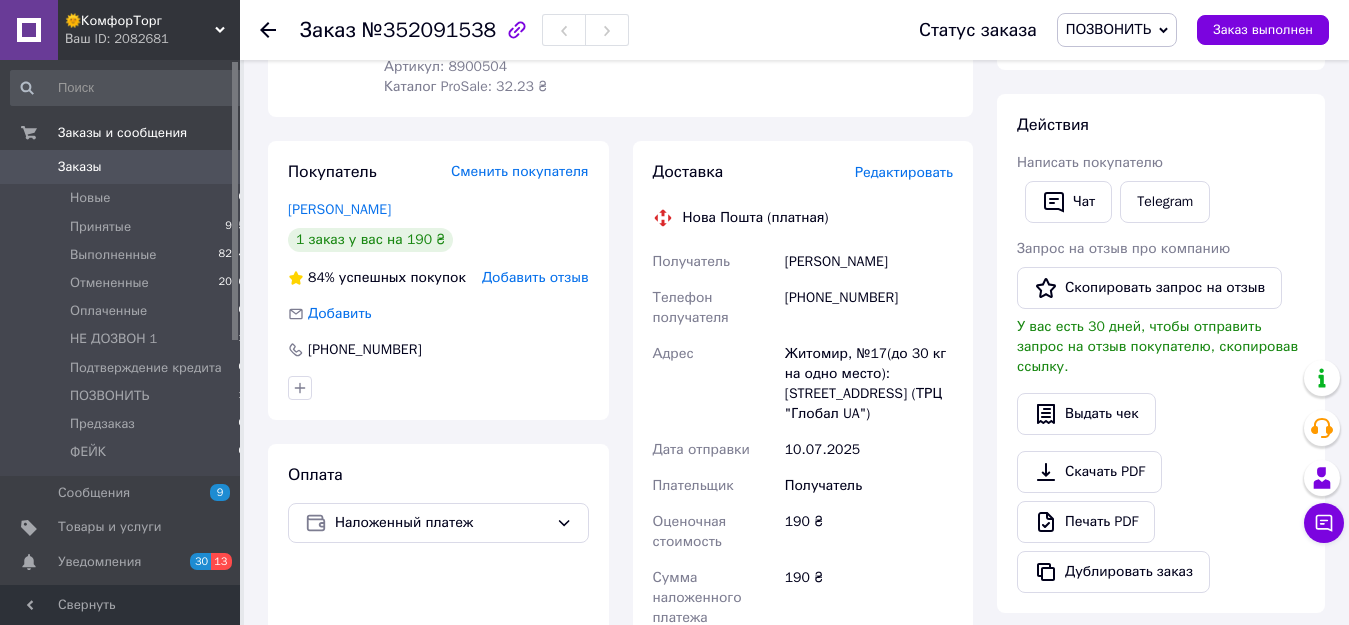 click on "ПОЗВОНИТЬ" at bounding box center (1117, 30) 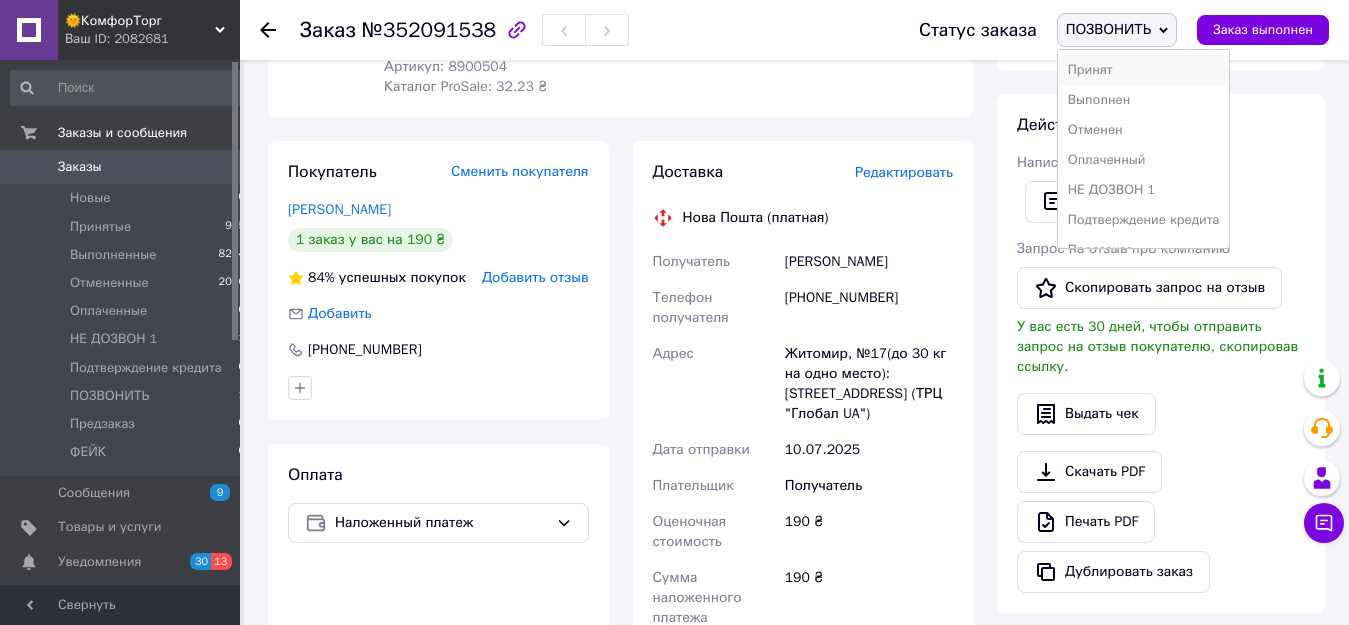 click on "Принят" at bounding box center [1144, 70] 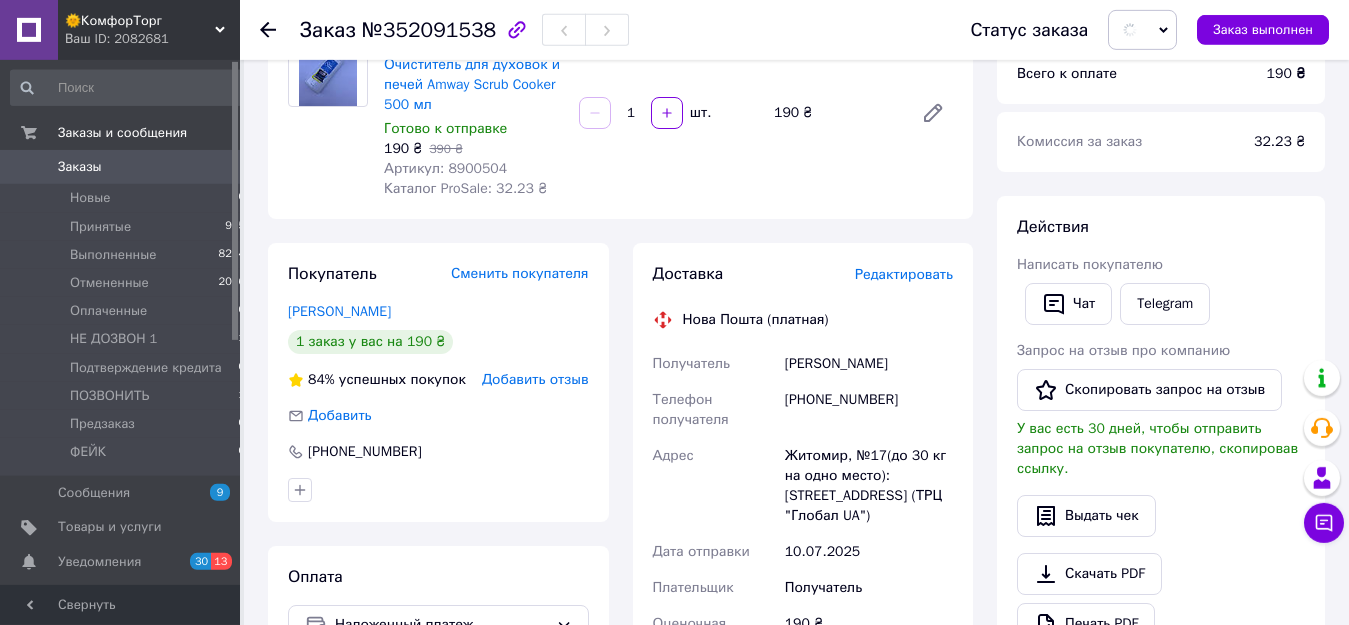 scroll, scrollTop: 102, scrollLeft: 0, axis: vertical 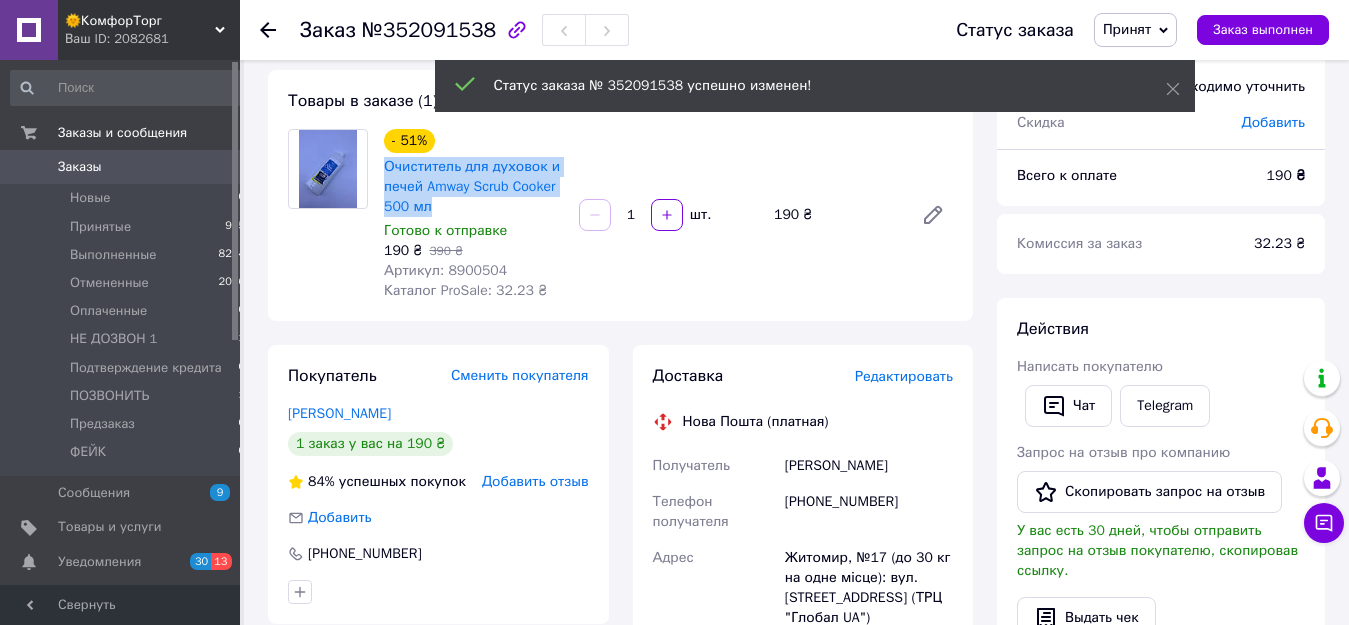 drag, startPoint x: 441, startPoint y: 211, endPoint x: 383, endPoint y: 165, distance: 74.02702 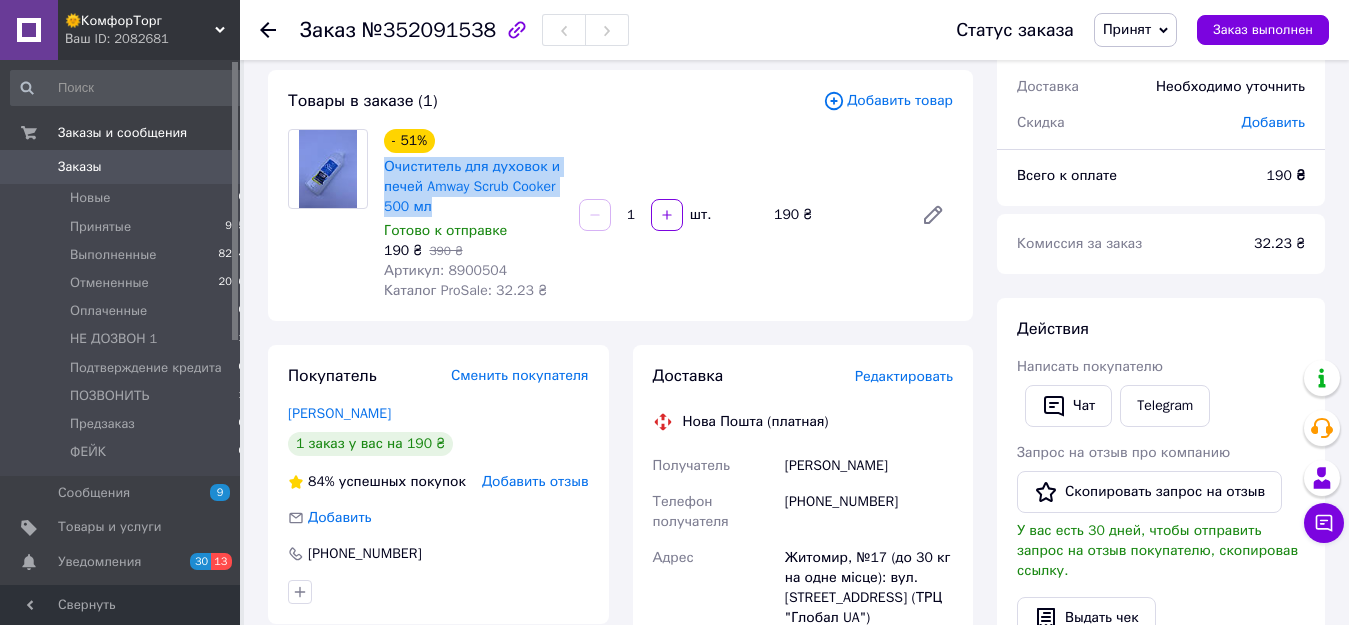 copy on "Очиститель для духовок и печей Amway Scrub Cooker 500 мл" 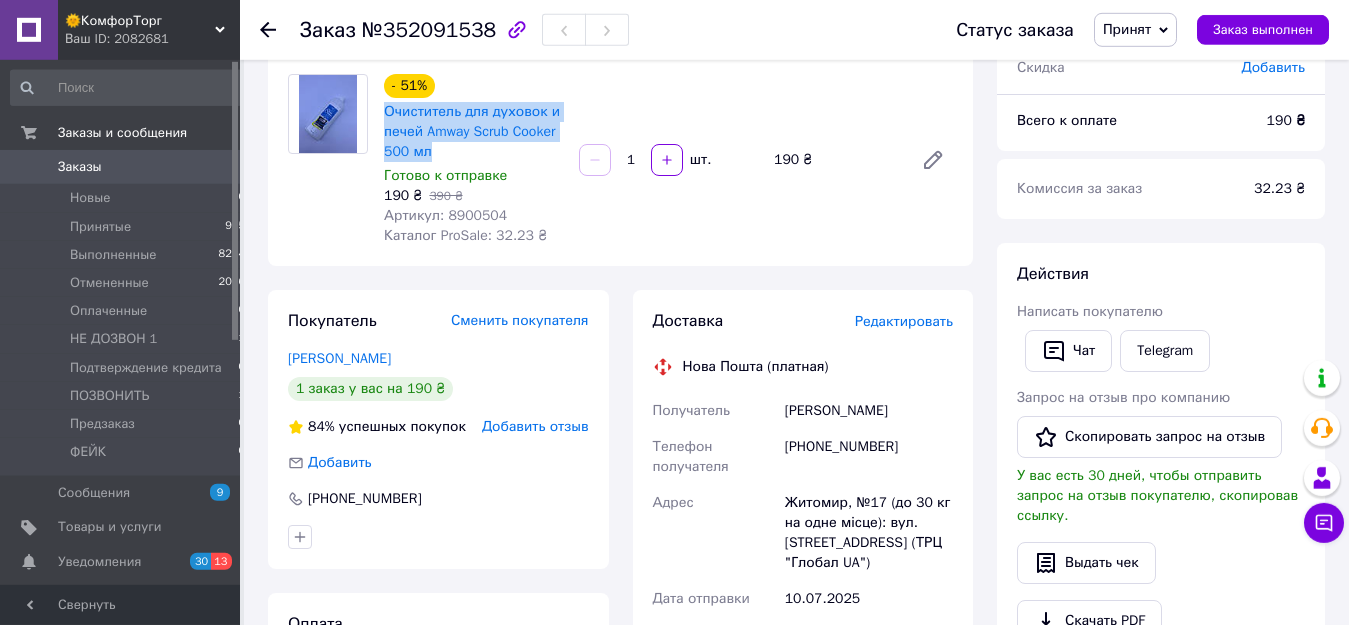 scroll, scrollTop: 204, scrollLeft: 0, axis: vertical 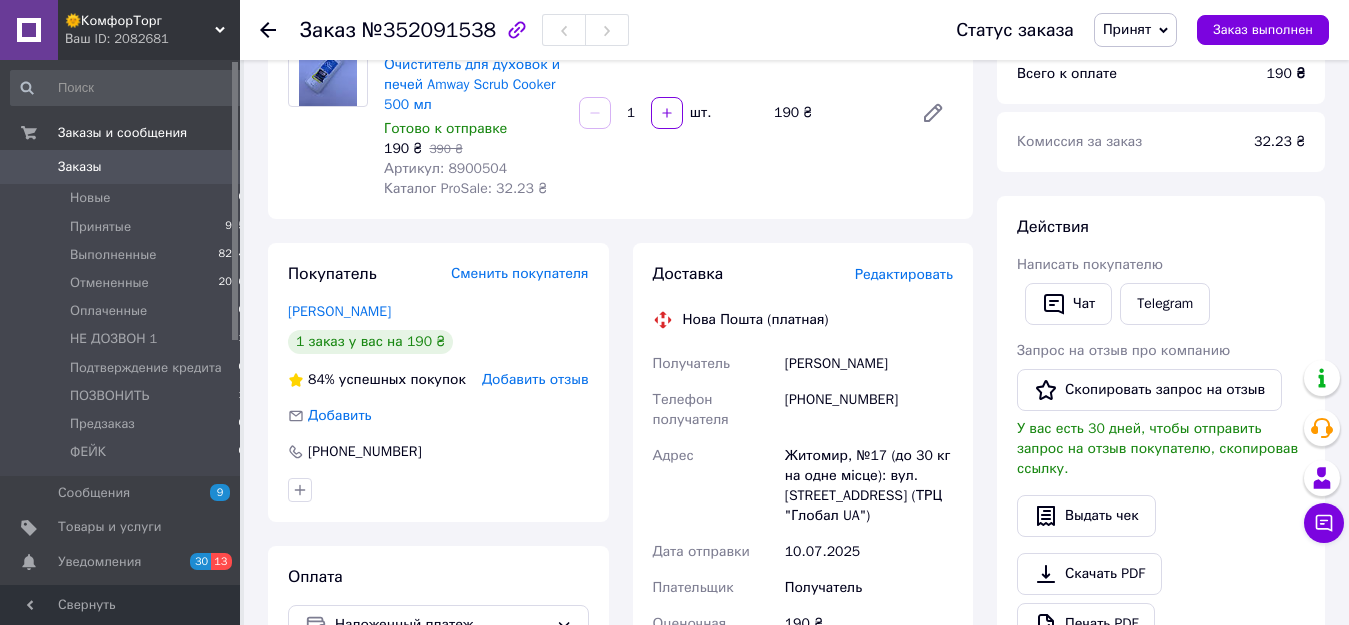 click on "+380679017885" at bounding box center (869, 410) 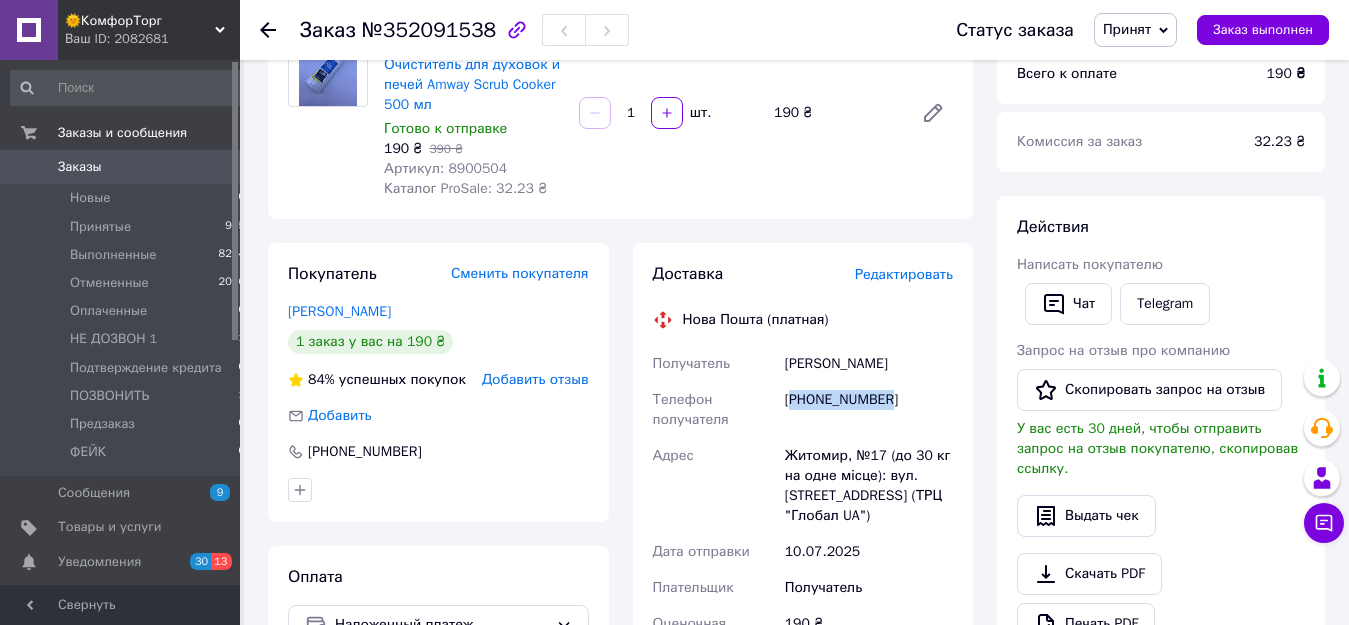 click on "+380679017885" at bounding box center [869, 410] 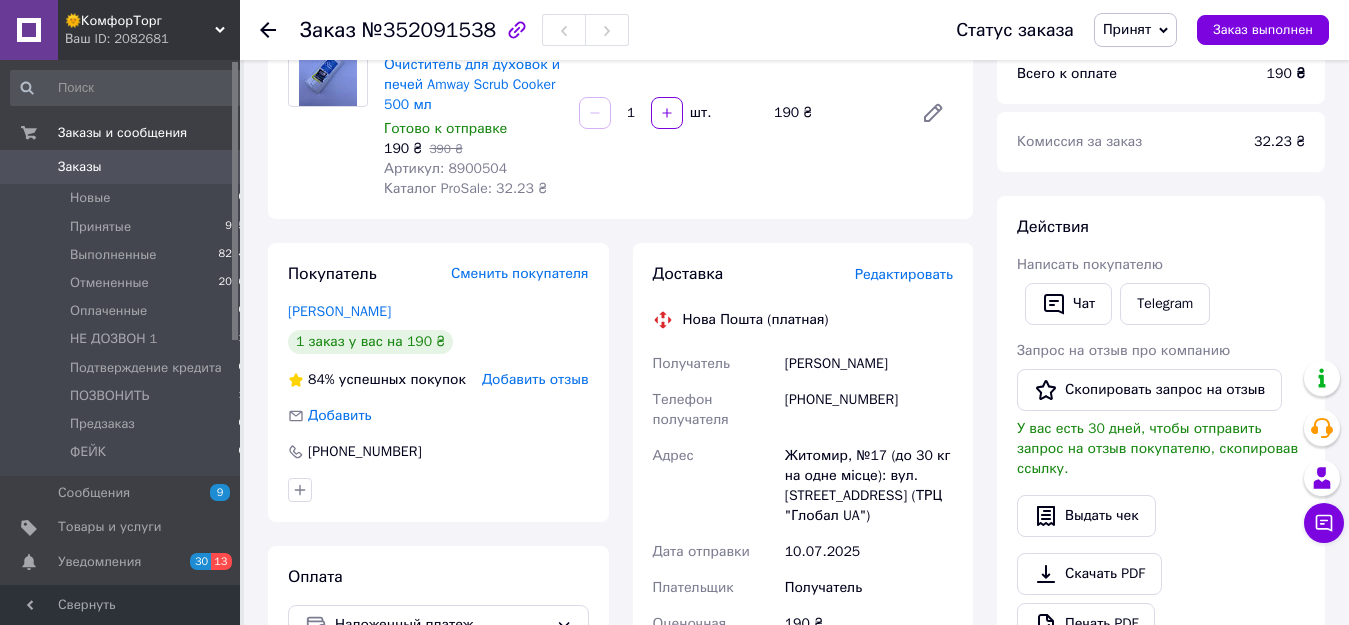 click on "Владимировна Лада" at bounding box center [869, 364] 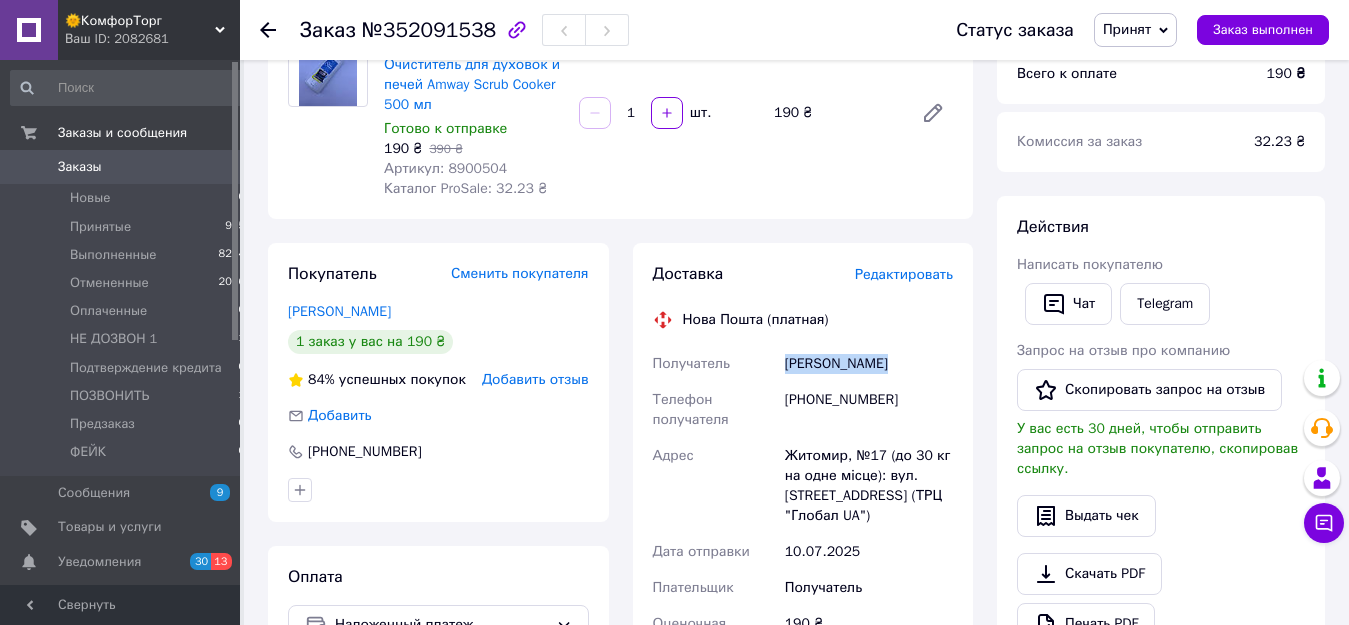 click on "Владимировна Лада" at bounding box center [869, 364] 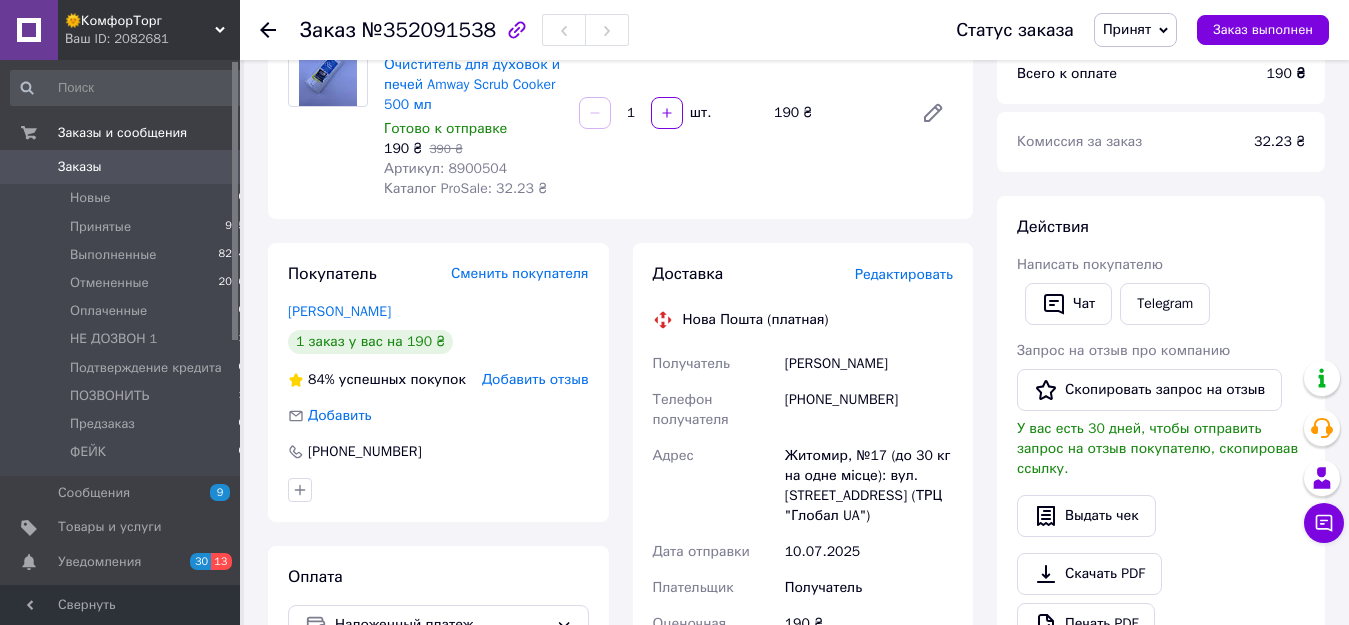 click on "Владимировна Лада" at bounding box center (869, 364) 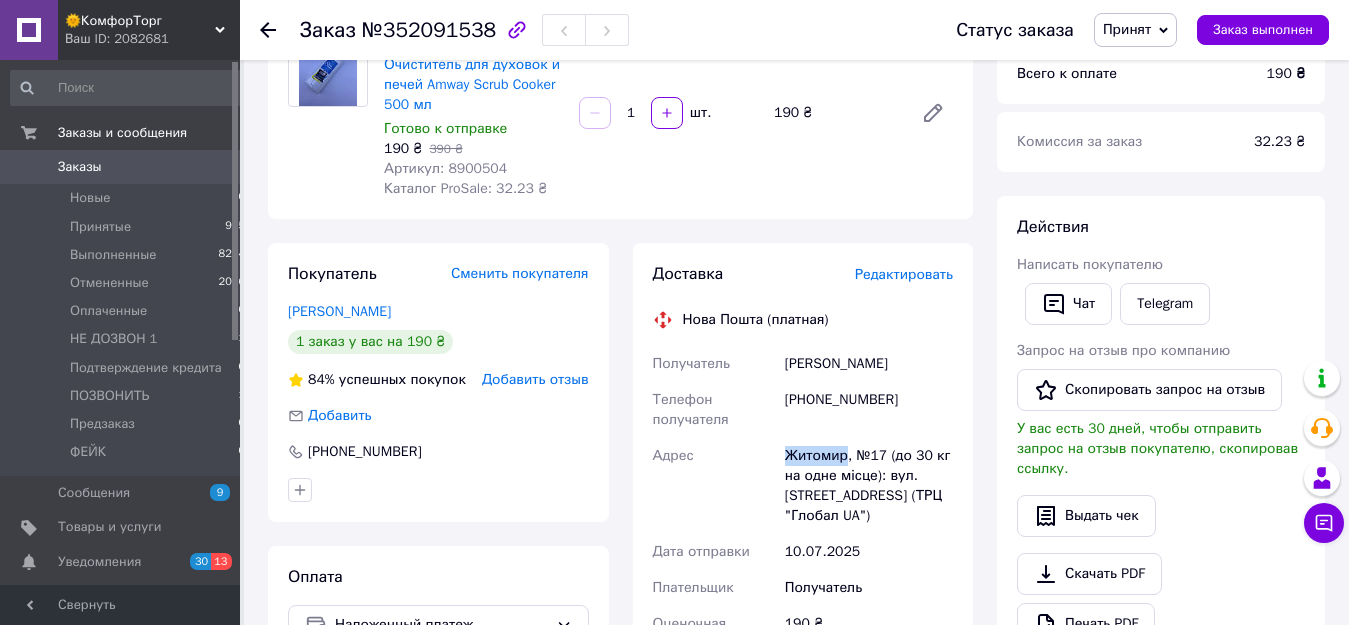 click on "Житомир, №17 (до 30 кг на одне місце): вул. Київська, 77 (ТРЦ "Глобал UA")" at bounding box center [869, 486] 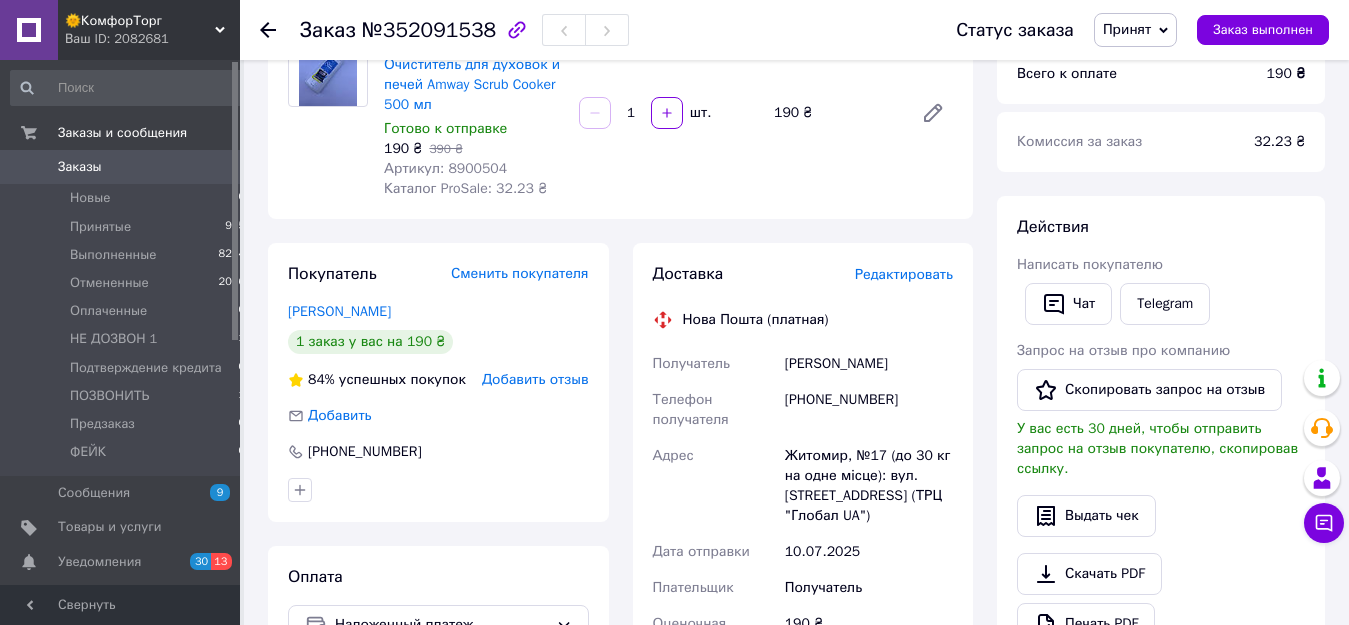 click on "Житомир, №17 (до 30 кг на одне місце): вул. Київська, 77 (ТРЦ "Глобал UA")" at bounding box center [869, 486] 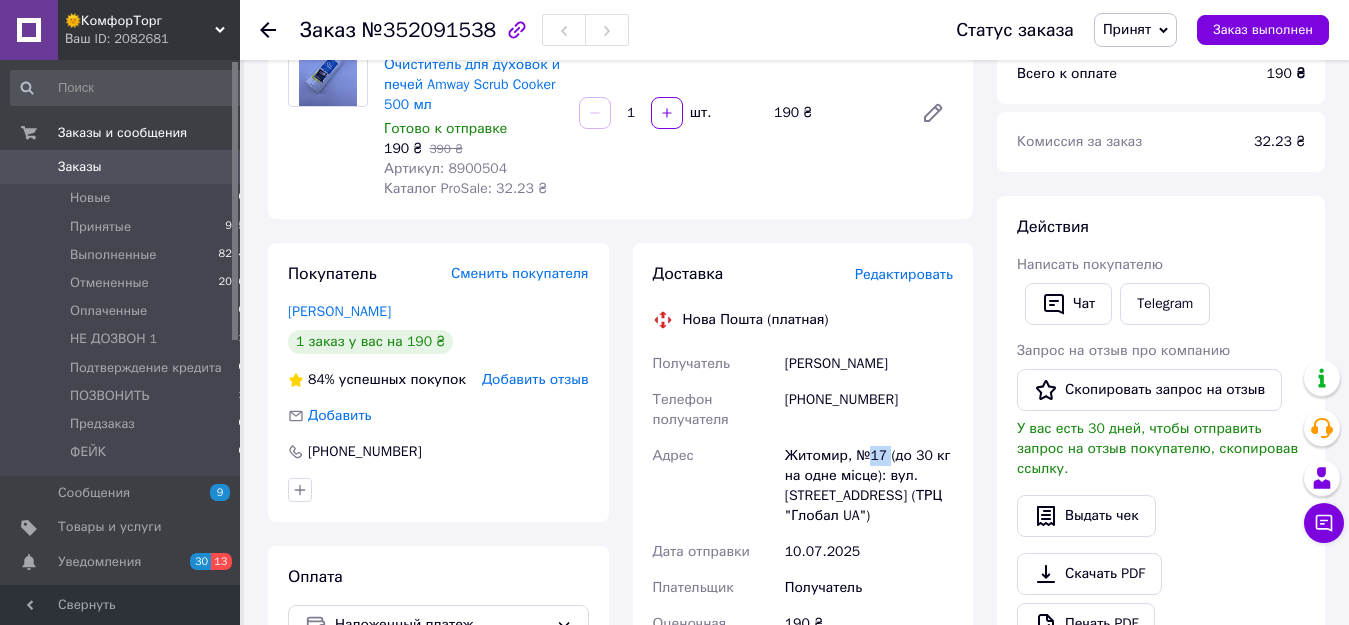 click on "Житомир, №17 (до 30 кг на одне місце): вул. Київська, 77 (ТРЦ "Глобал UA")" at bounding box center [869, 486] 